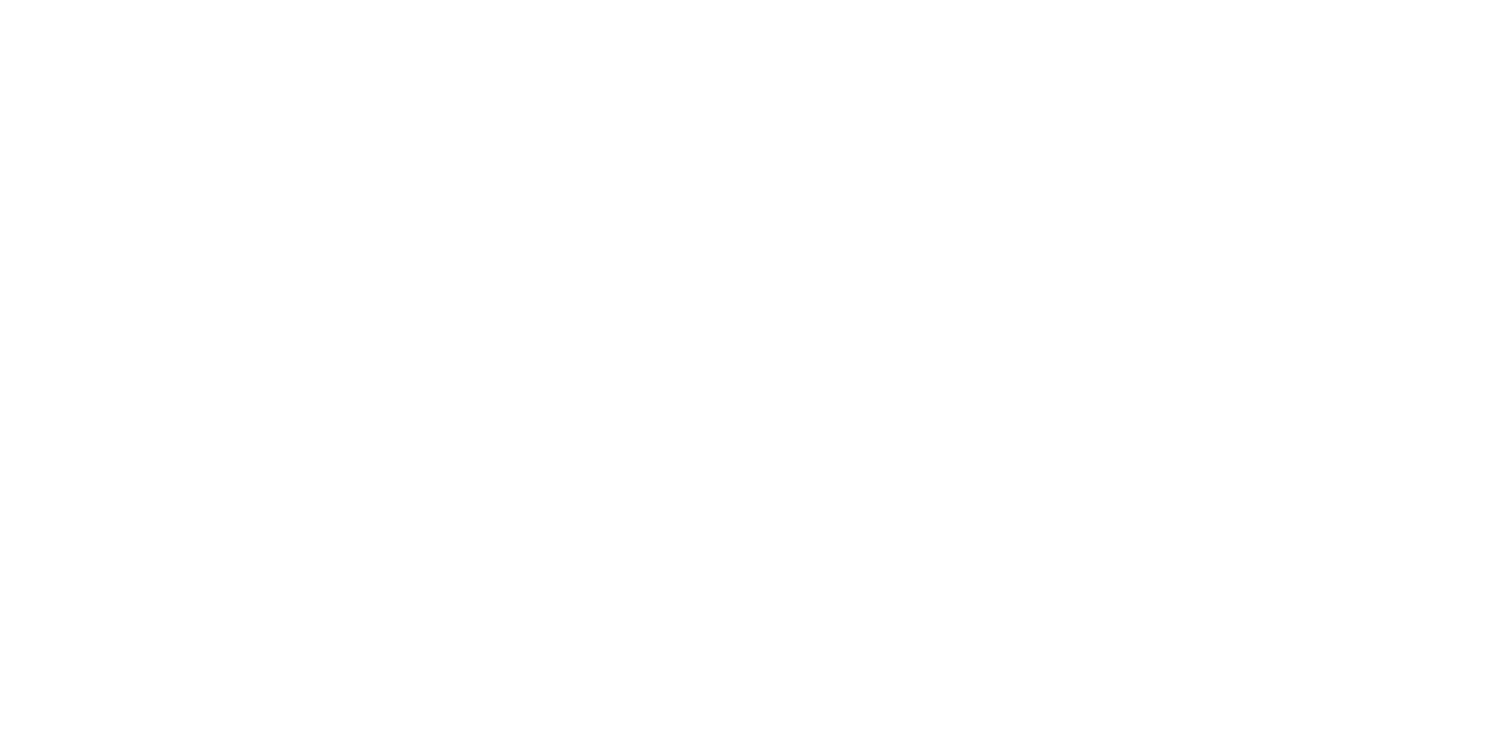 scroll, scrollTop: 0, scrollLeft: 0, axis: both 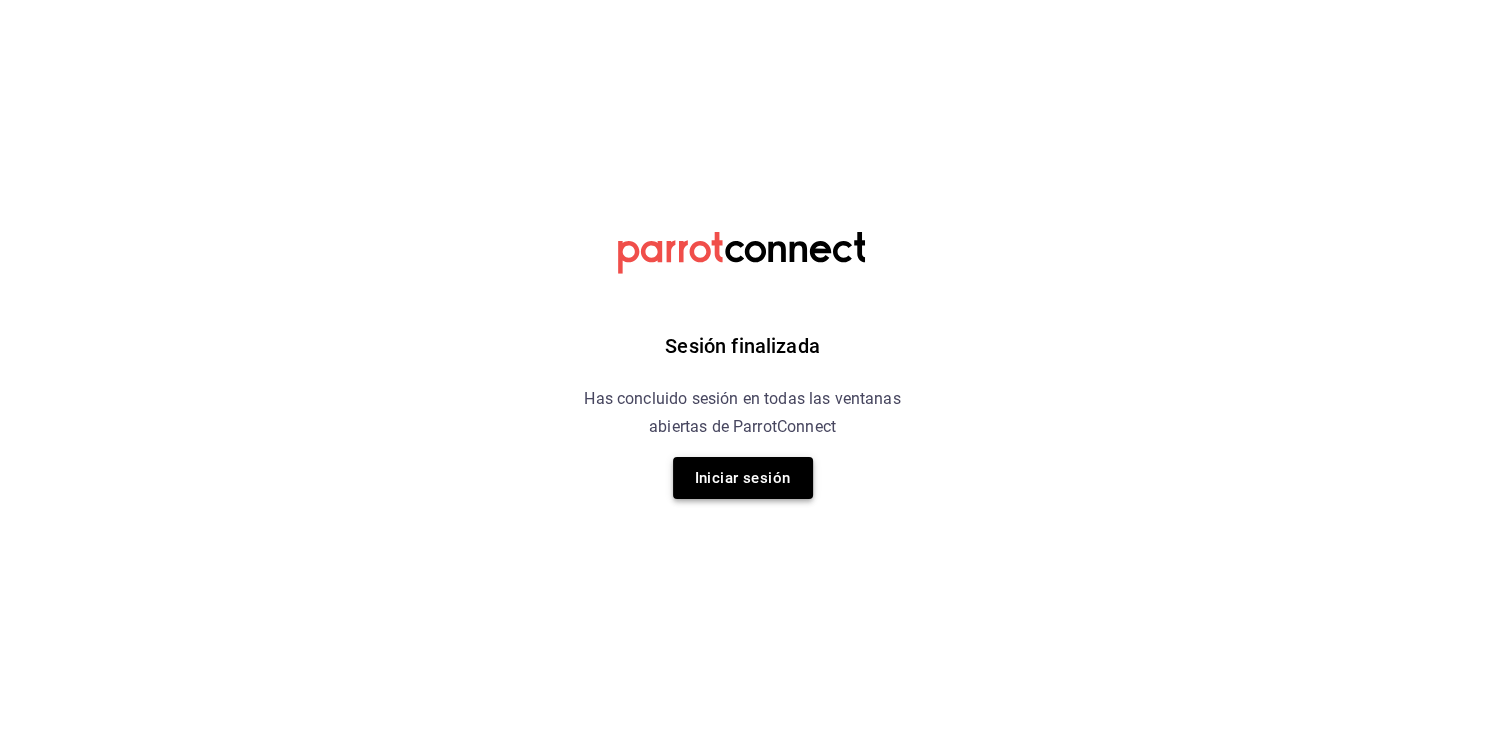 click on "Iniciar sesión" at bounding box center (743, 478) 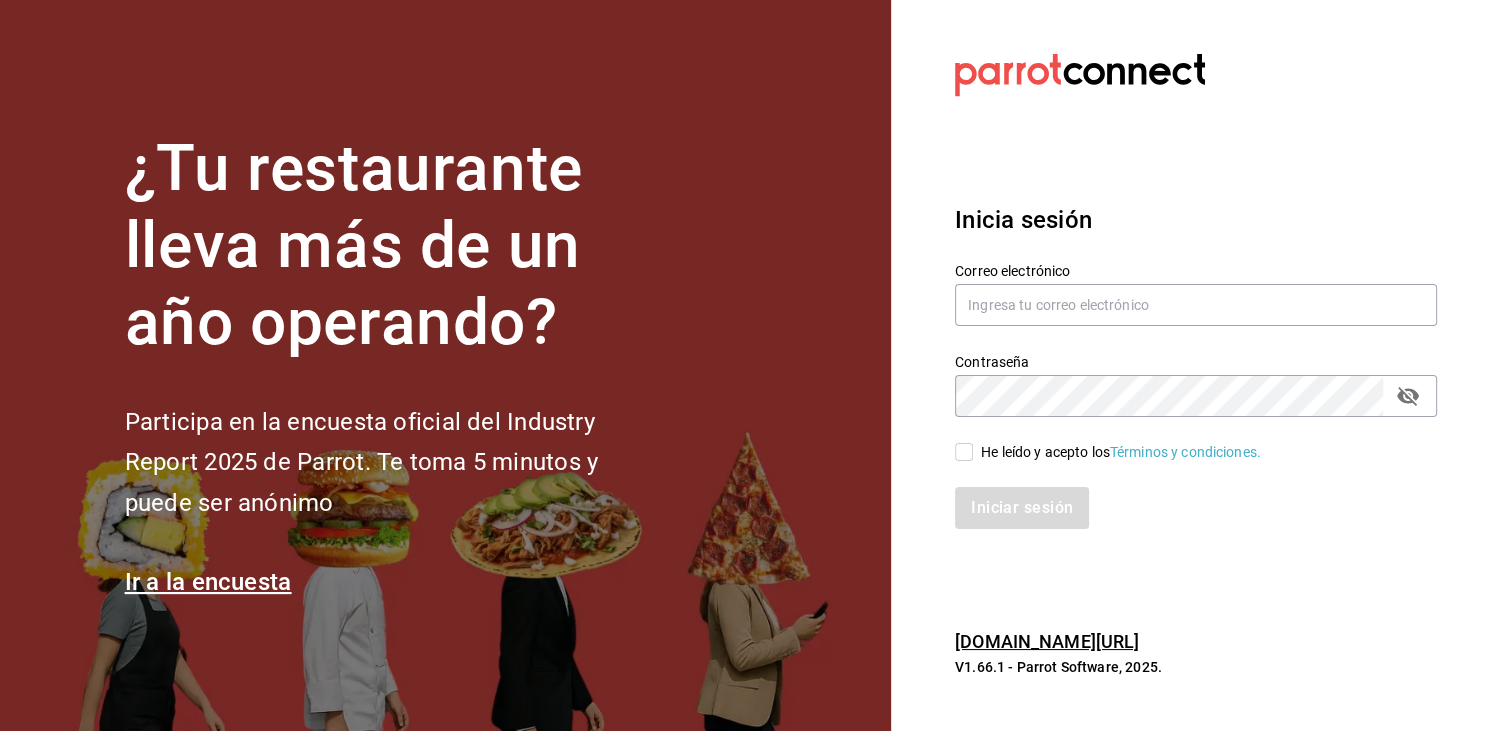 type on "[EMAIL_ADDRESS][PERSON_NAME][DOMAIN_NAME]" 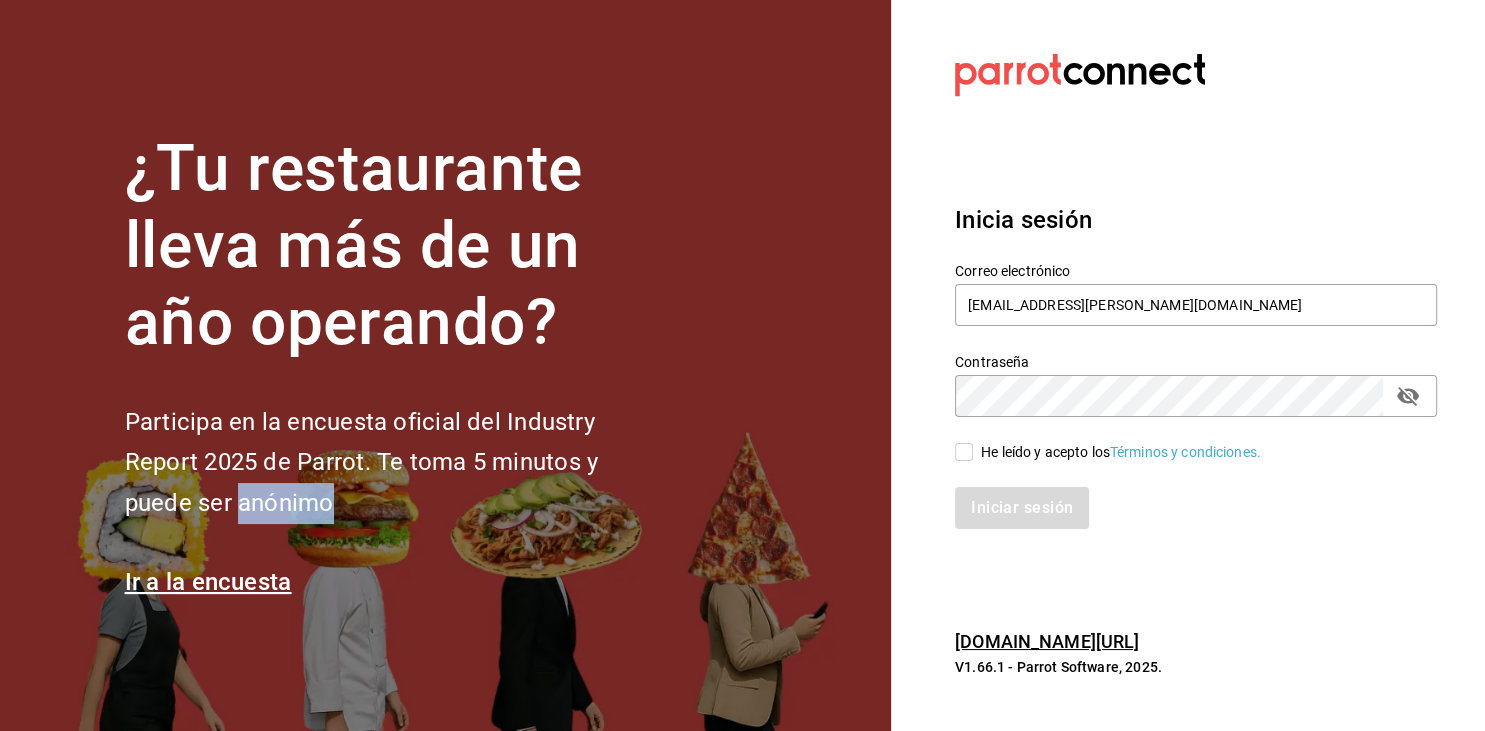 click on "He leído y acepto los  Términos y condiciones." at bounding box center (964, 452) 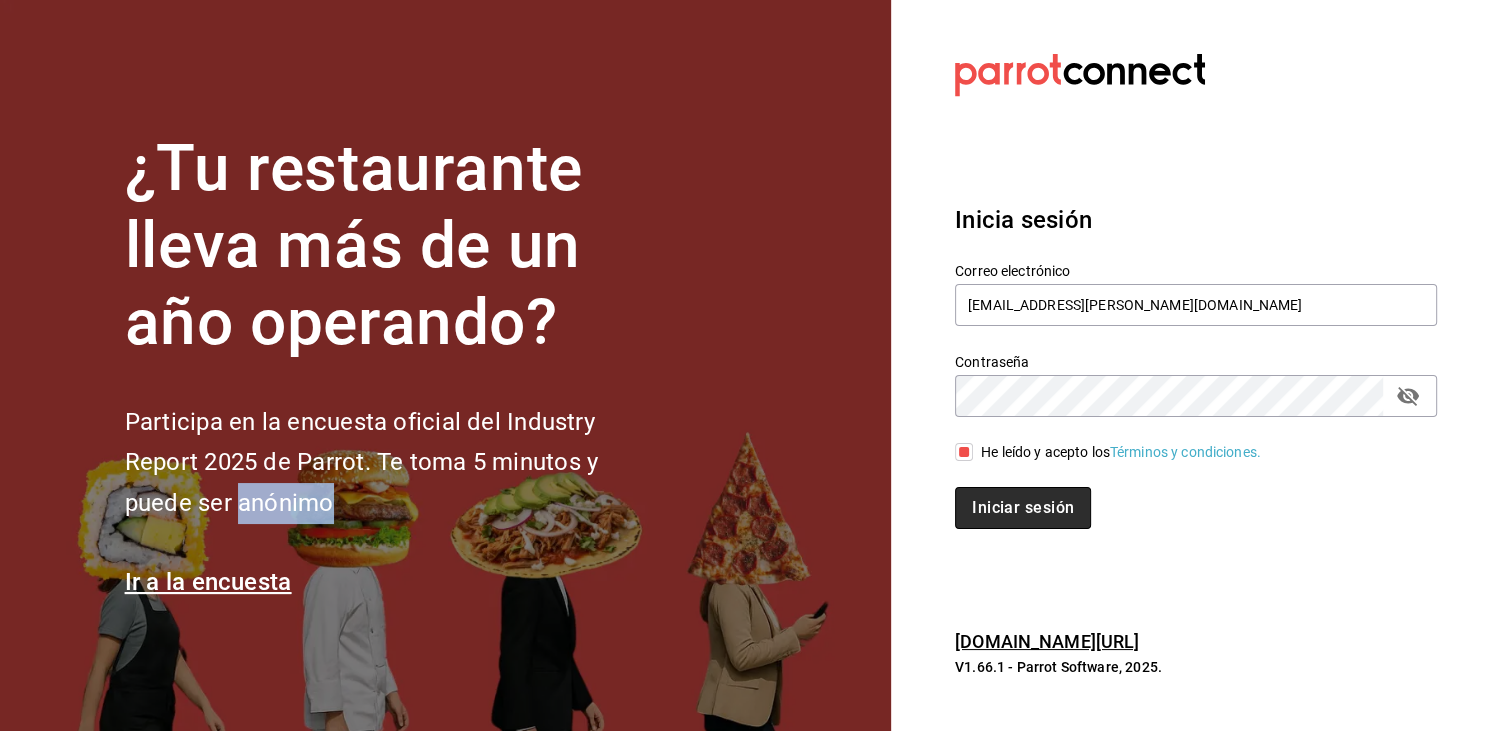click on "Iniciar sesión" at bounding box center [1023, 508] 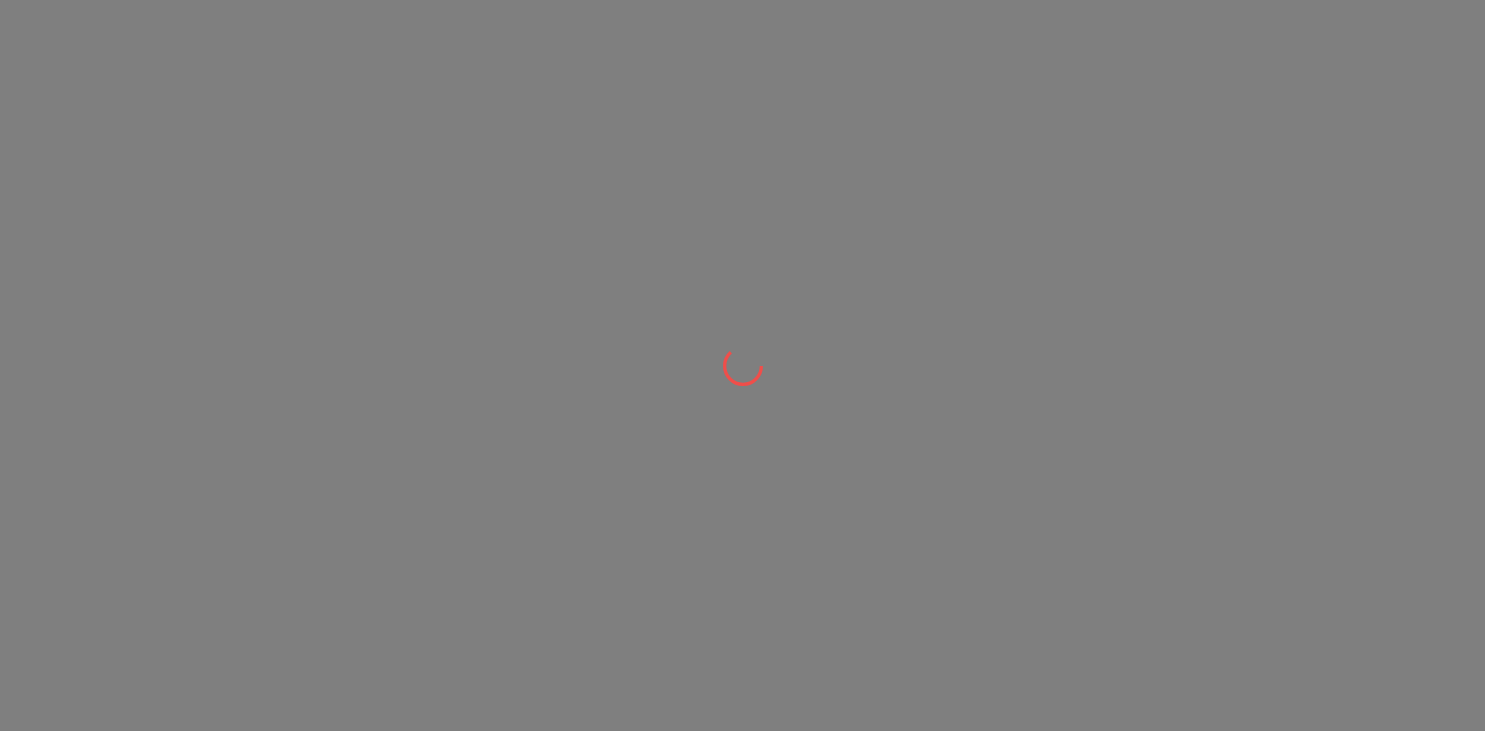 scroll, scrollTop: 0, scrollLeft: 0, axis: both 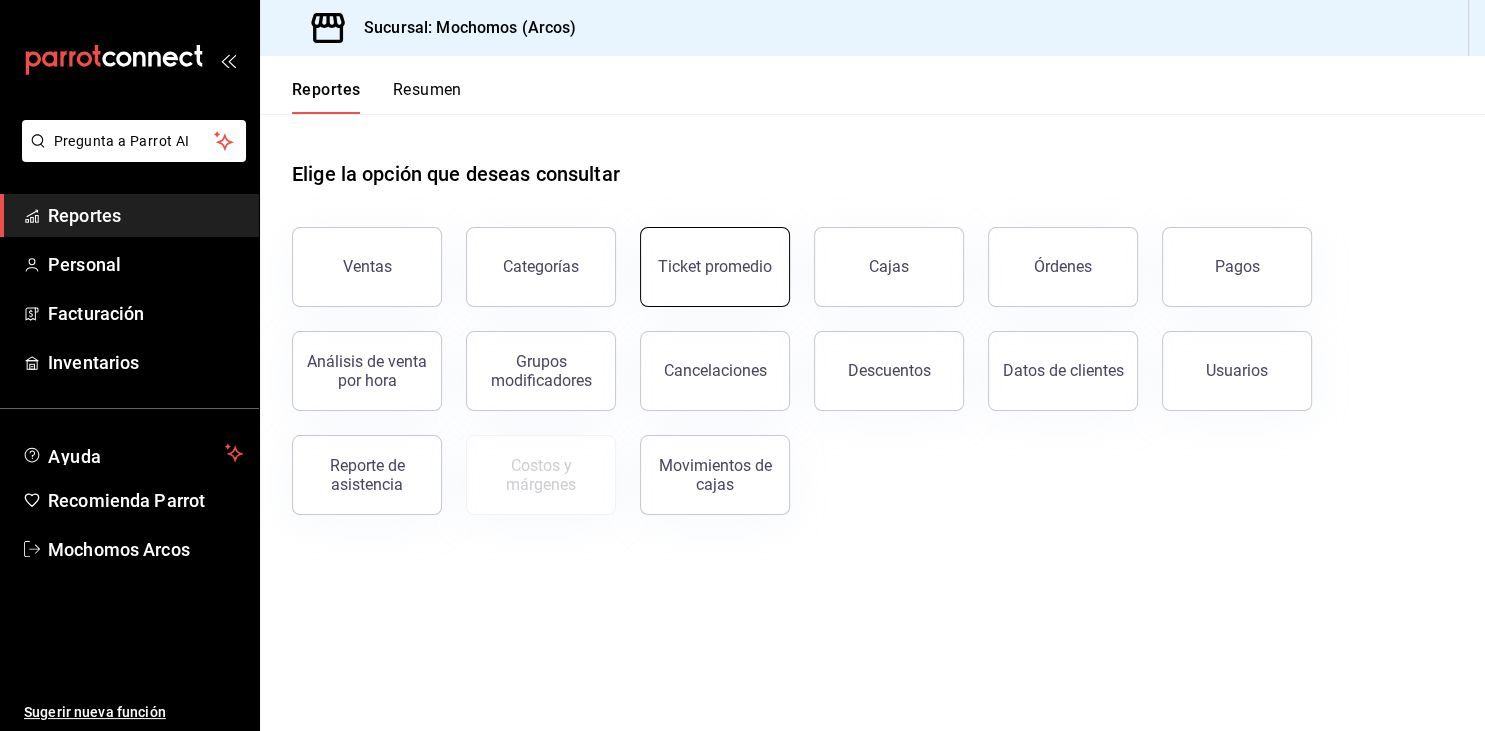 click on "Ticket promedio" at bounding box center (715, 267) 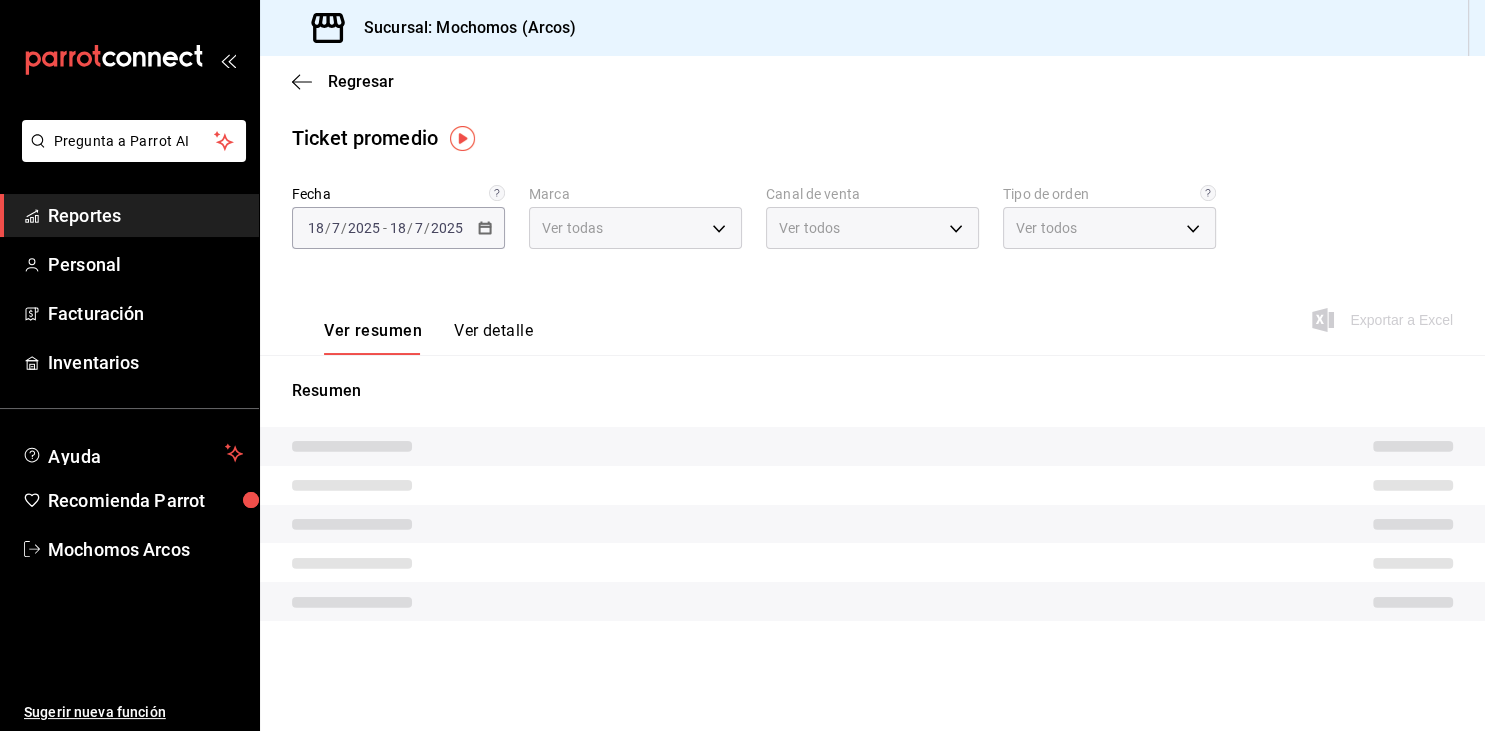 type on "dd36a3dd-8c35-4563-bc3a-0ae6137ce787" 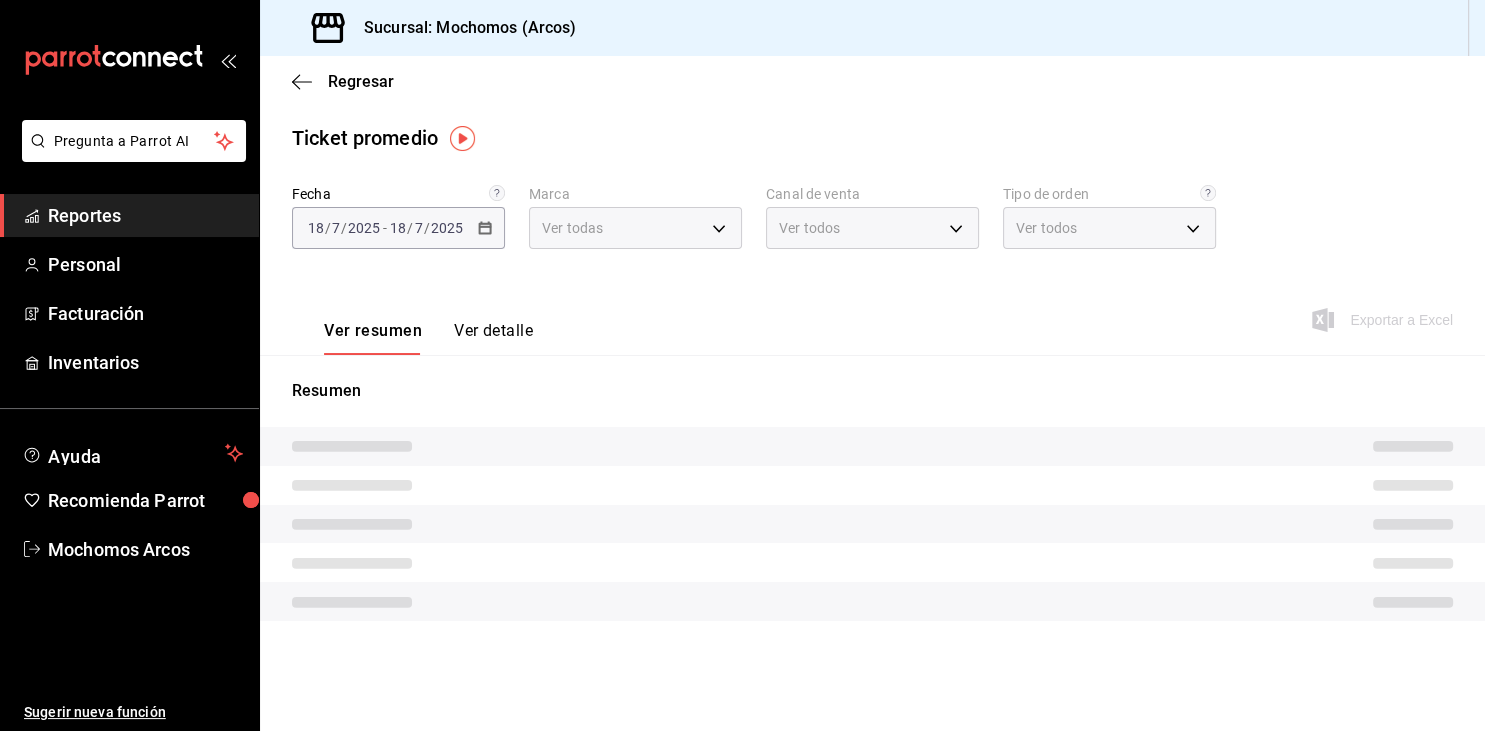 type on "PARROT,UBER_EATS,RAPPI,DIDI_FOOD,ONLINE" 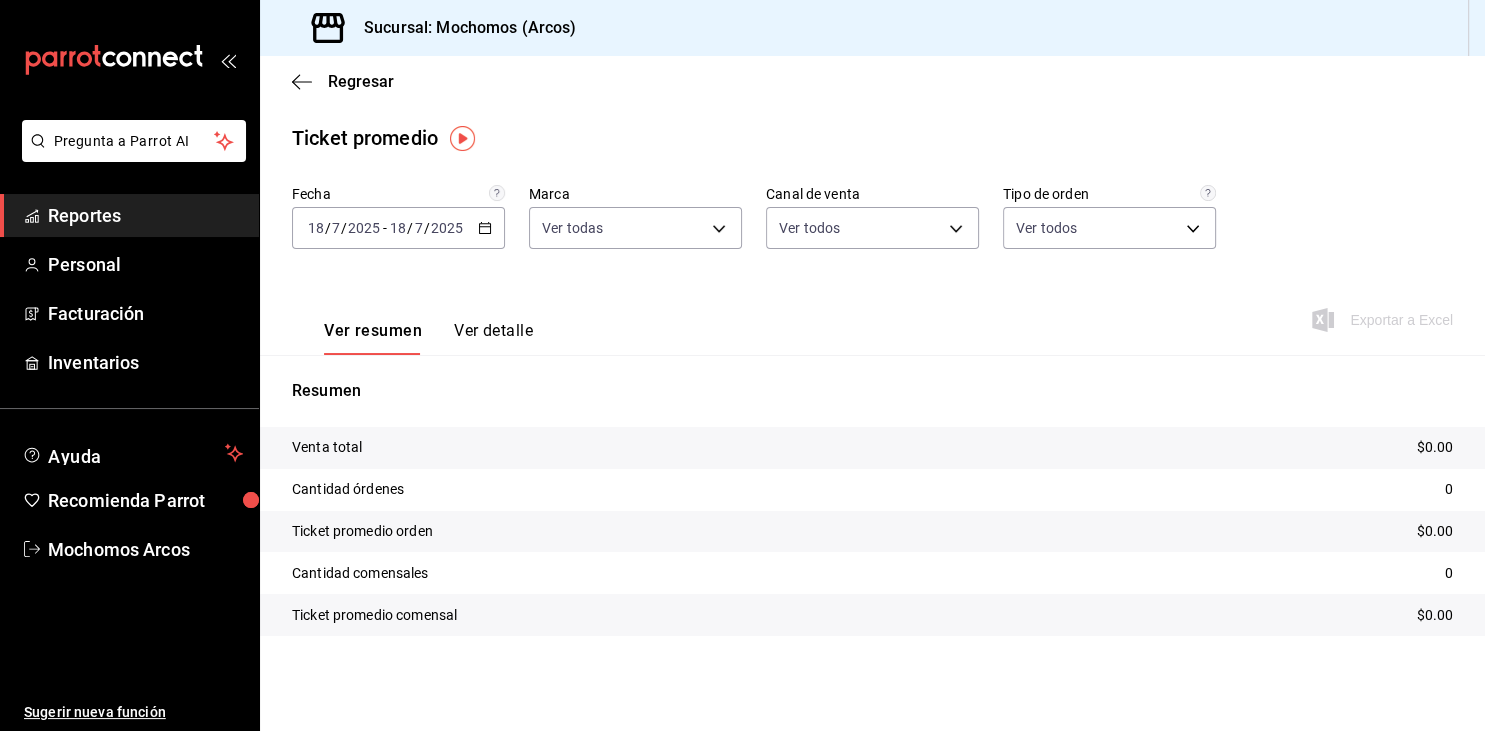 click on "2025-07-18 18 / 7 / 2025 - 2025-07-18 18 / 7 / 2025" at bounding box center (398, 228) 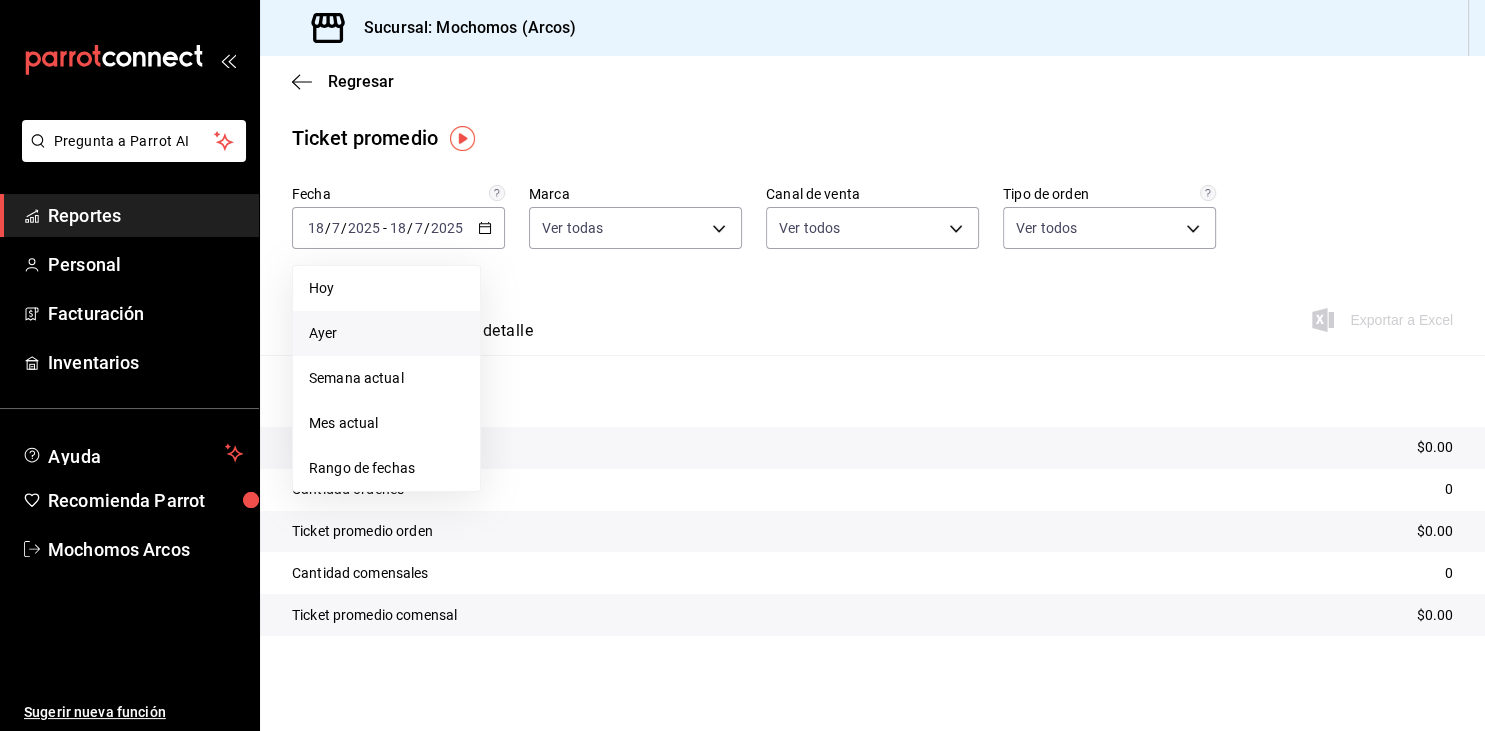 click on "Ayer" at bounding box center [386, 333] 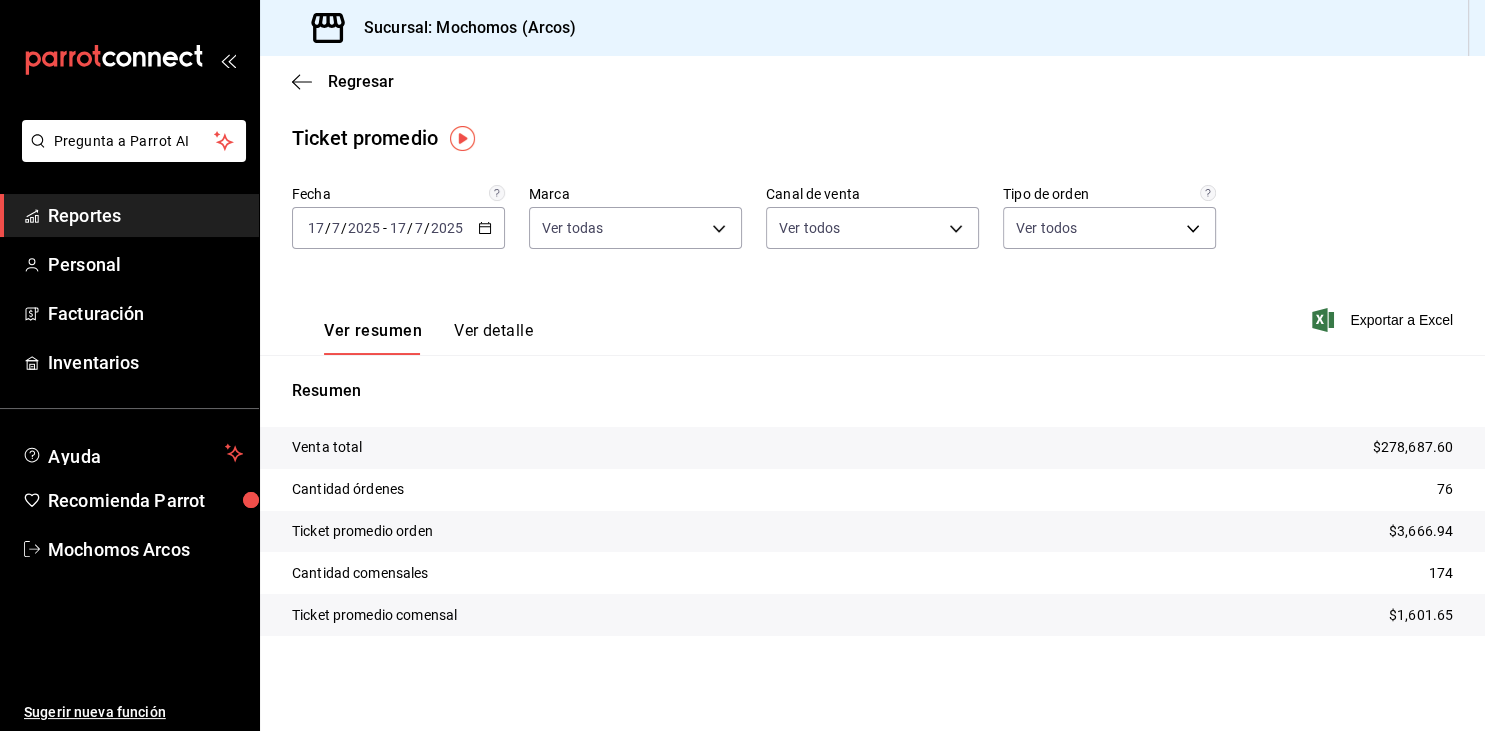 click on "2025-07-17 17 / 7 / 2025 - 2025-07-17 17 / 7 / 2025" at bounding box center [398, 228] 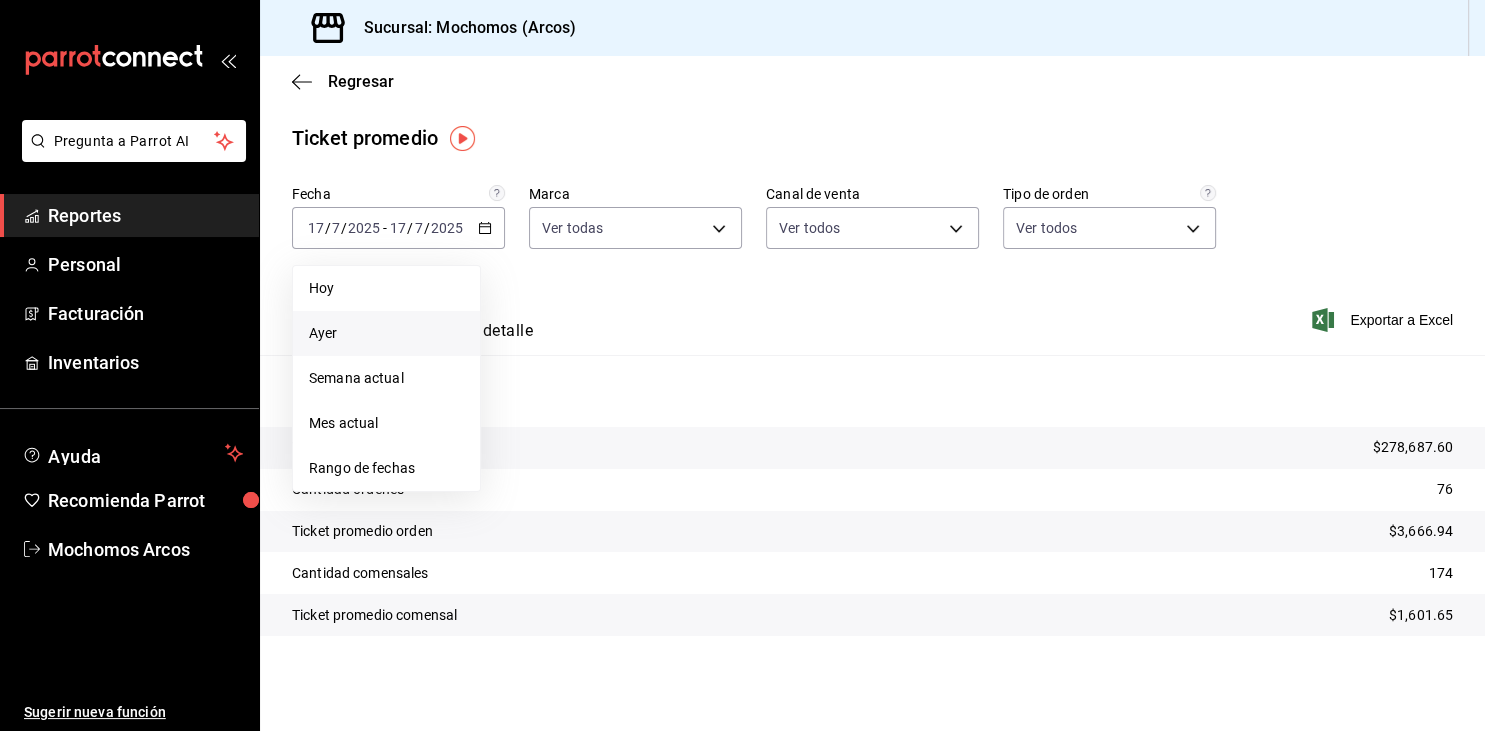 click on "Reportes" at bounding box center (145, 215) 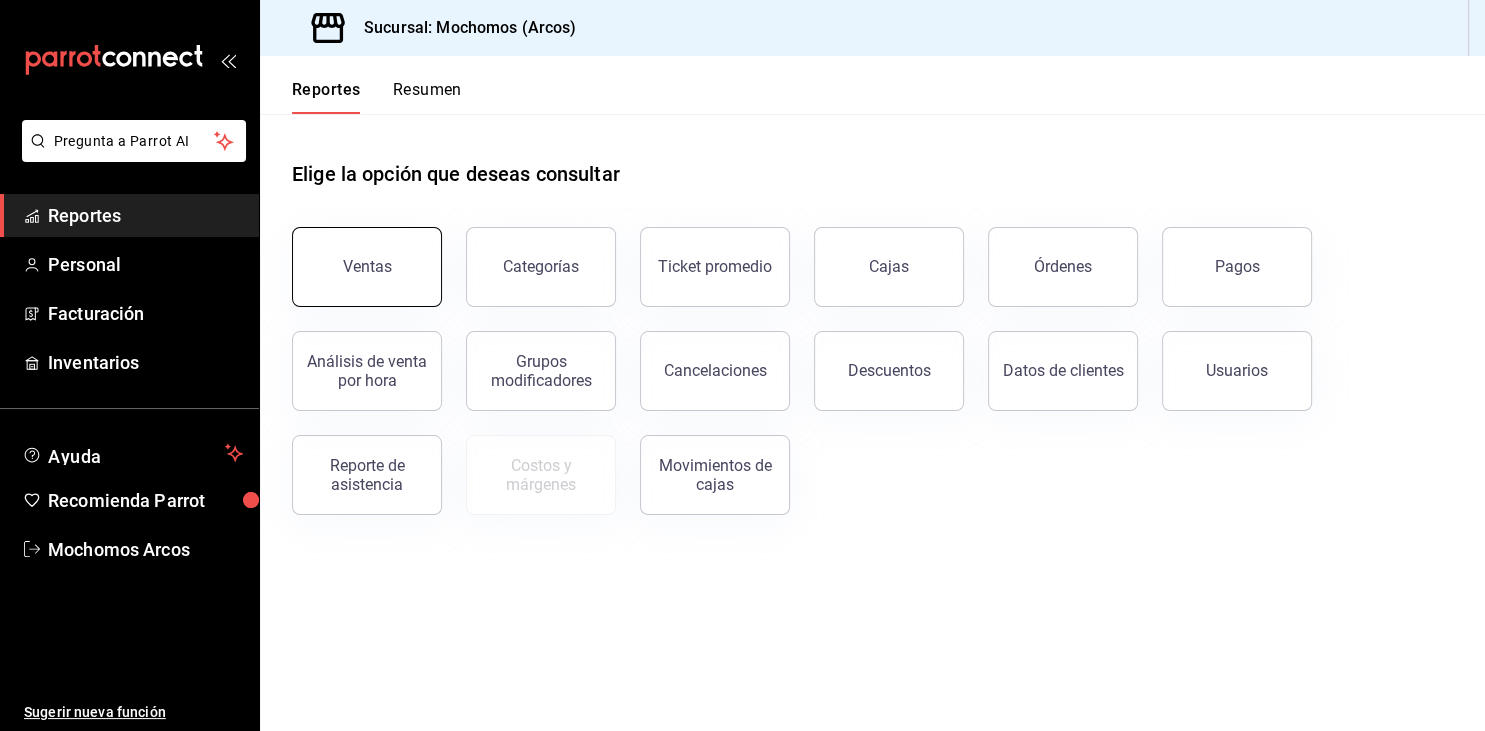click on "Ventas" at bounding box center (367, 267) 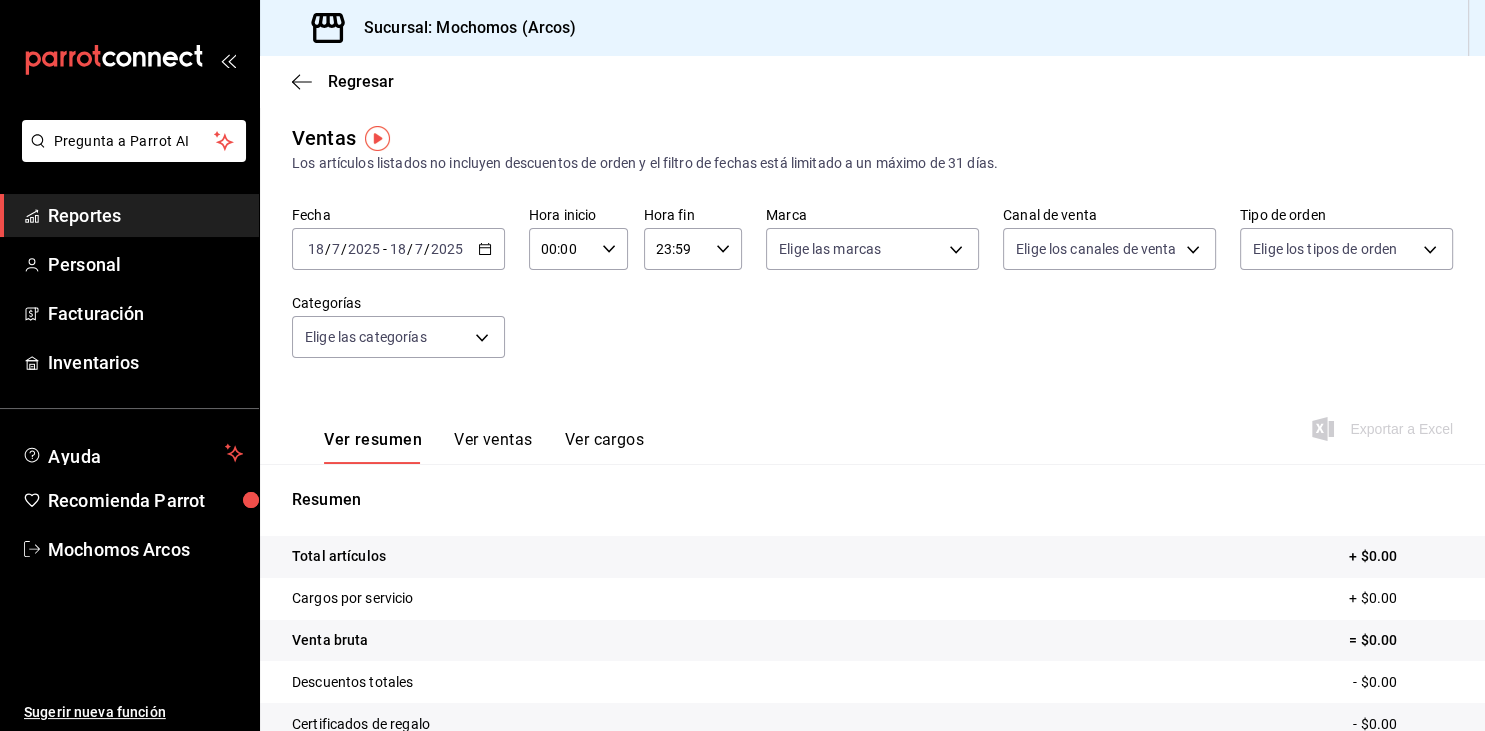 click on "00:00" at bounding box center (561, 249) 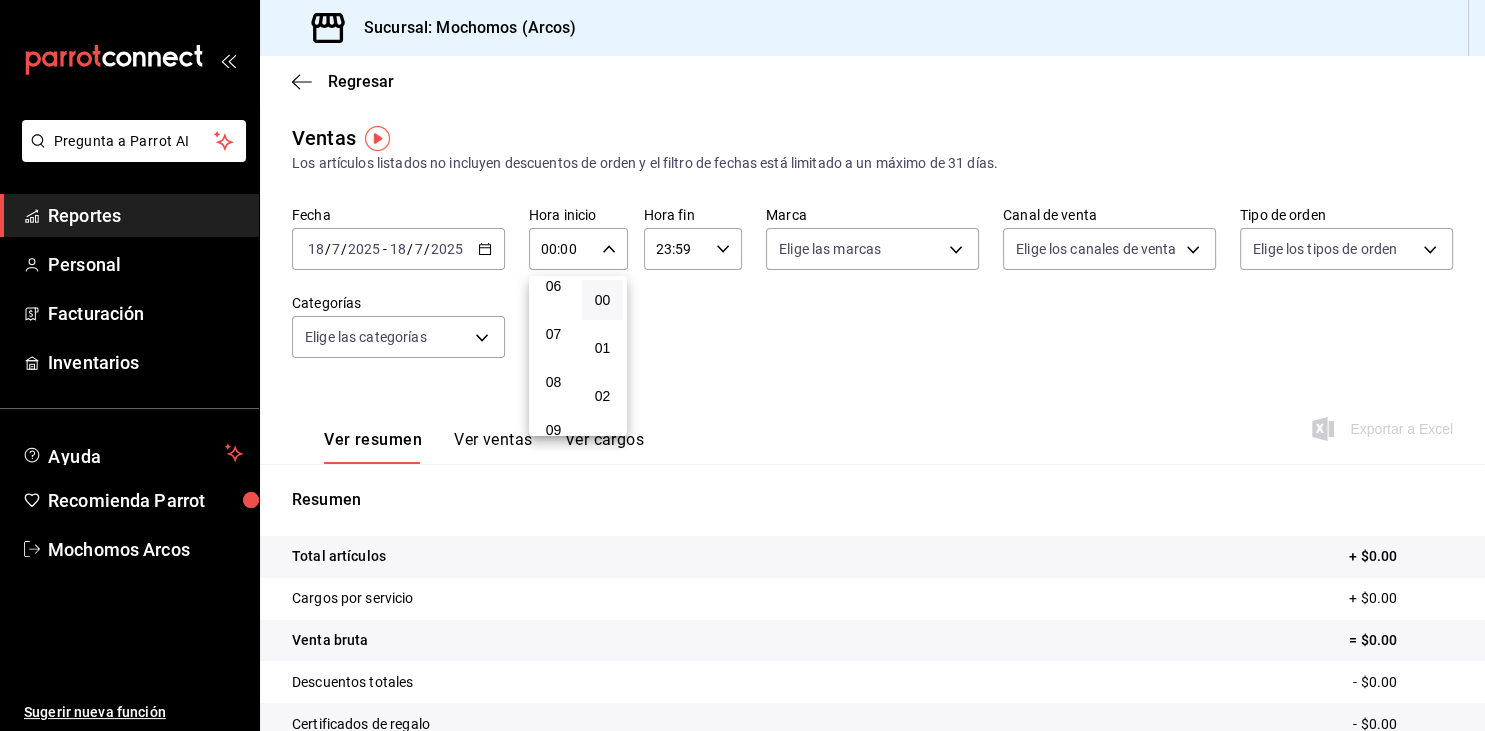 scroll, scrollTop: 202, scrollLeft: 0, axis: vertical 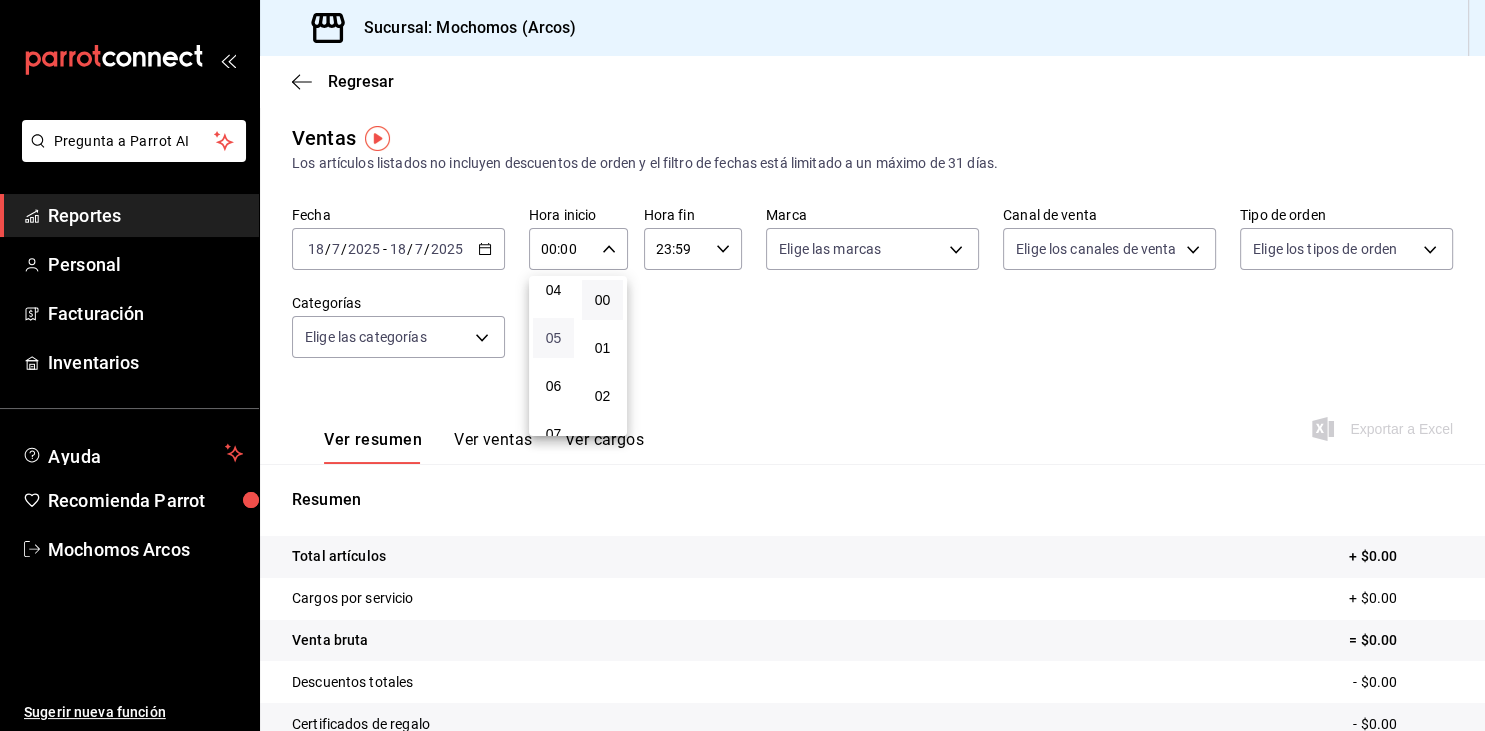 click on "05" at bounding box center [553, 338] 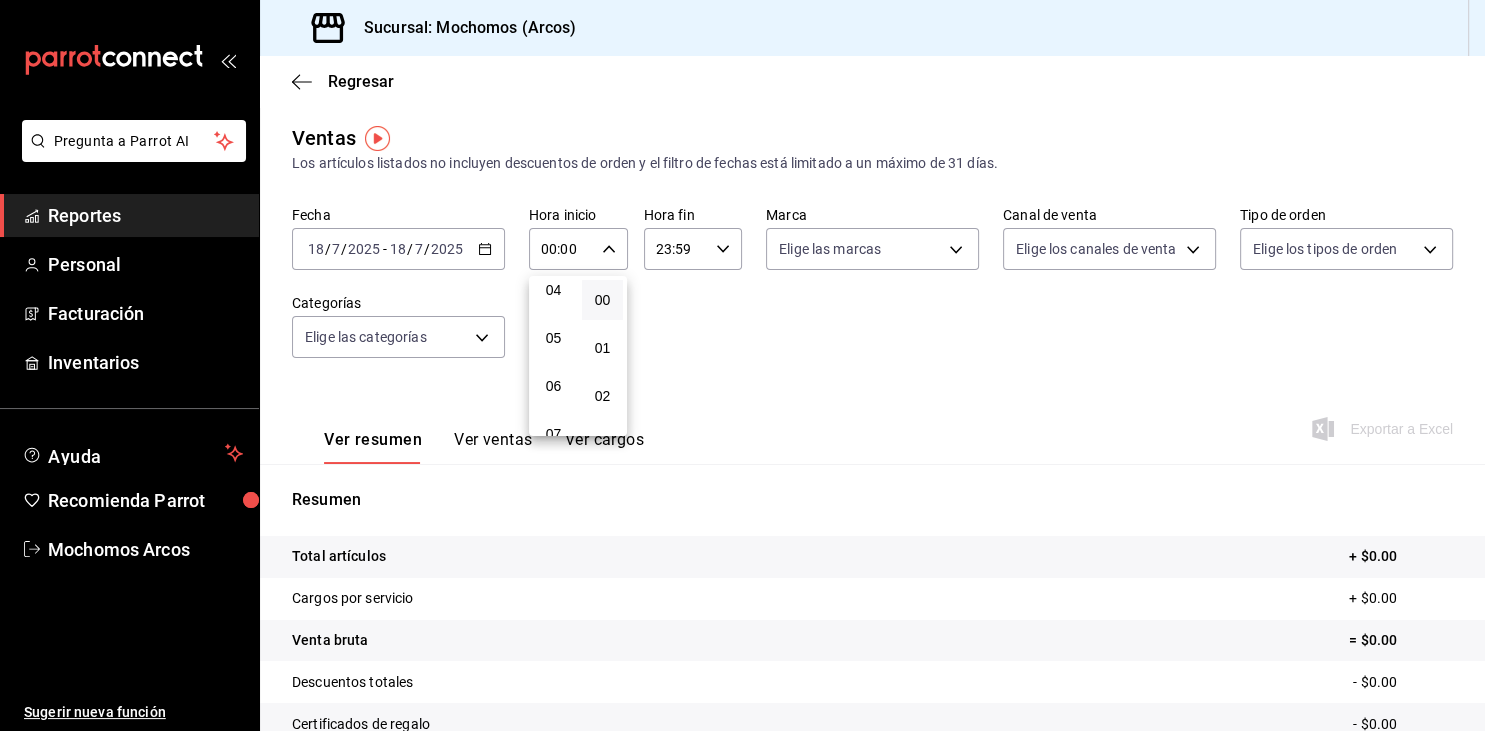 type on "05:00" 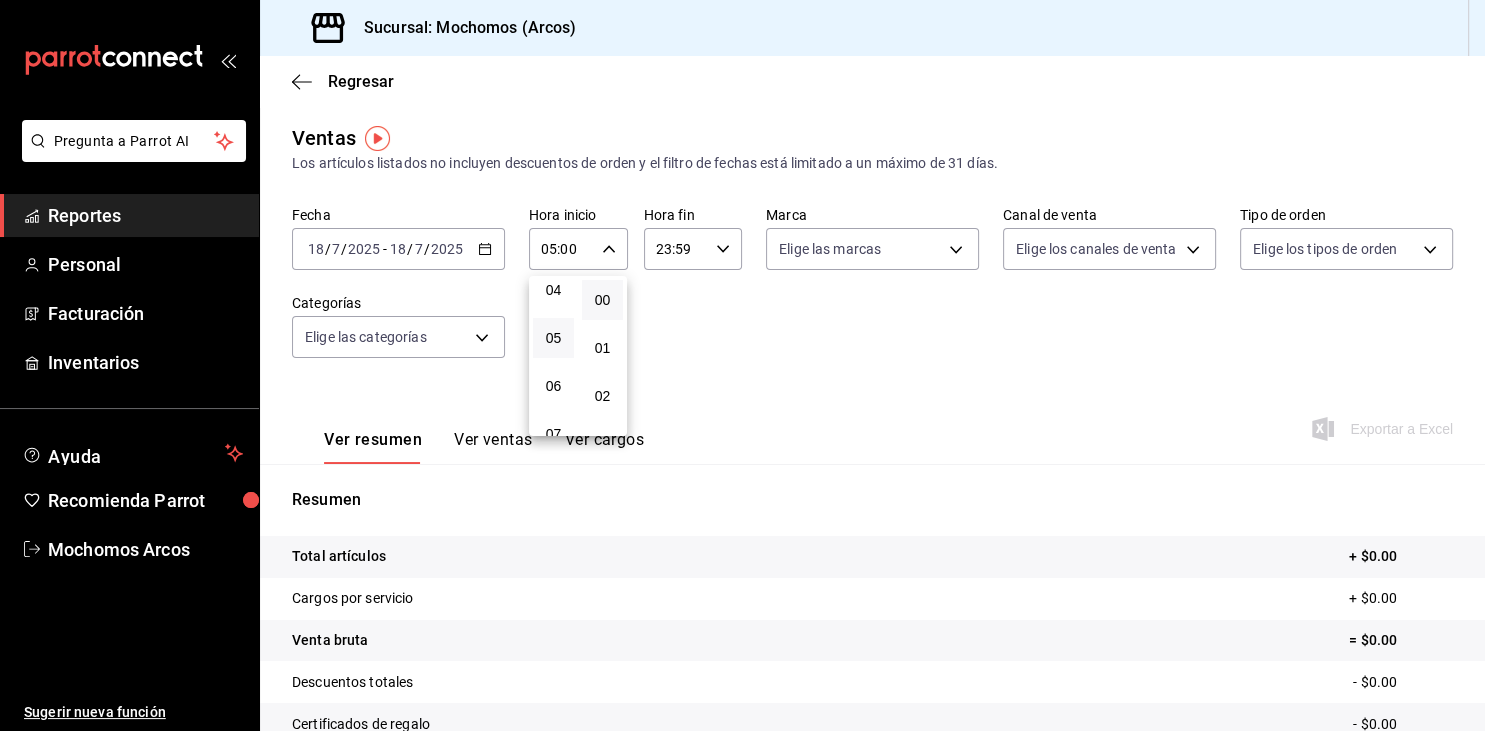 click at bounding box center [742, 365] 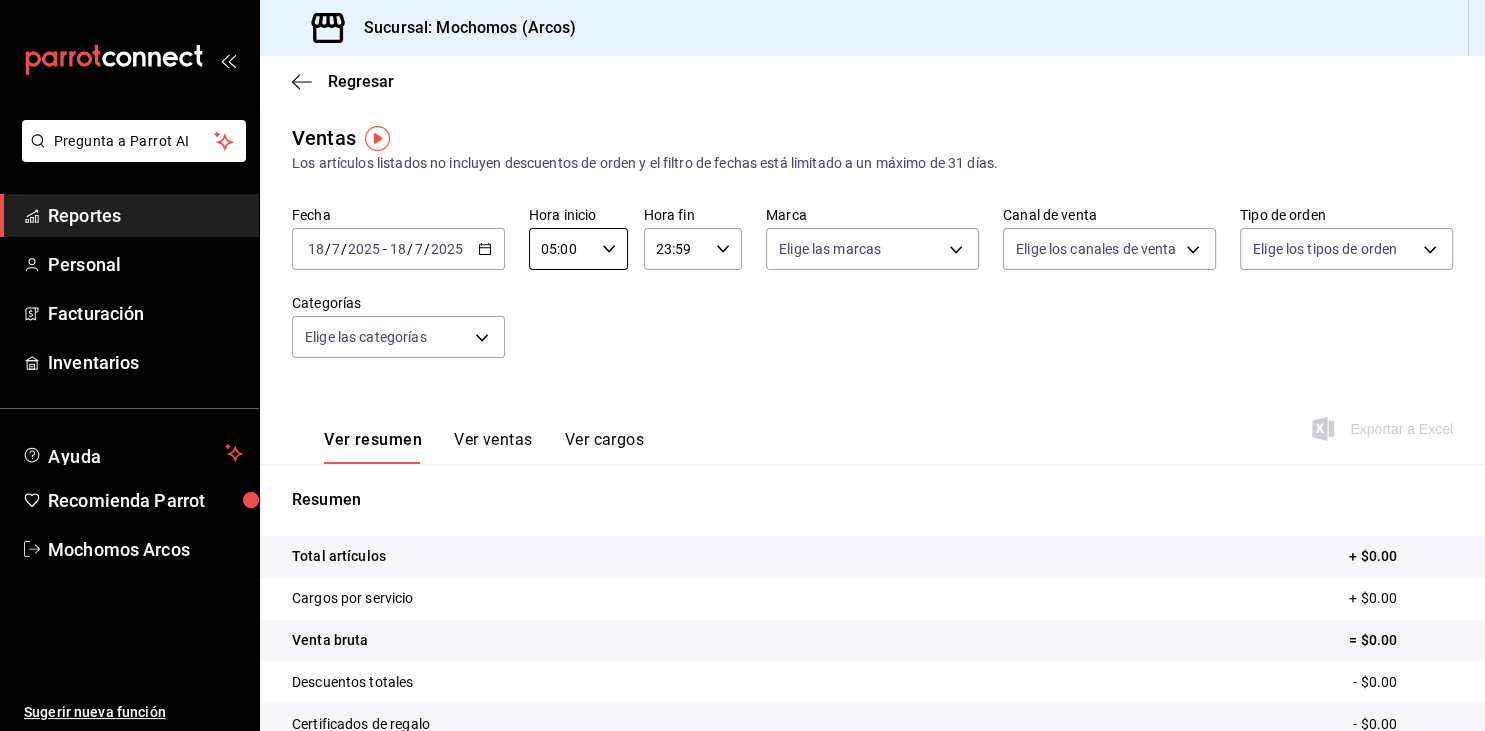 click on "23:59" at bounding box center (676, 249) 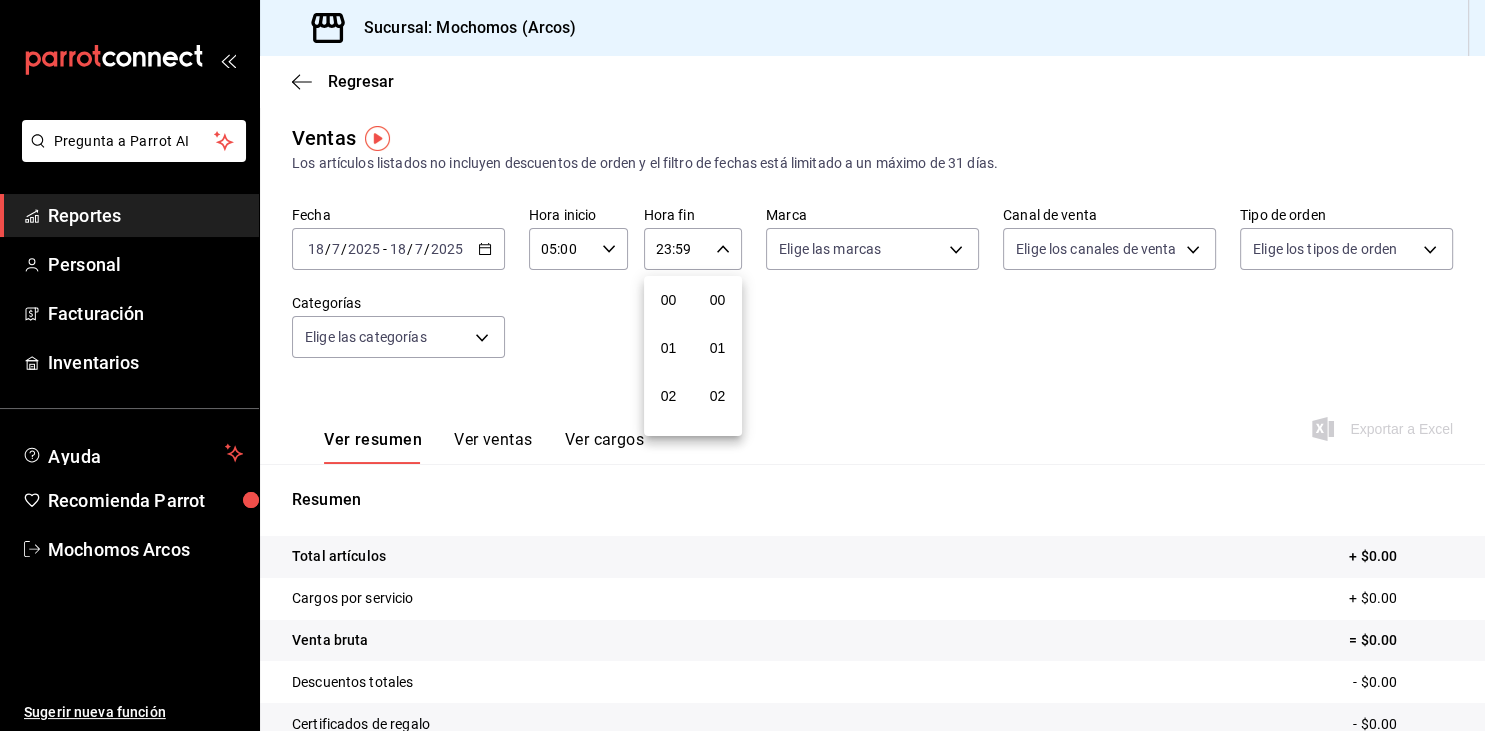 scroll, scrollTop: 1030, scrollLeft: 0, axis: vertical 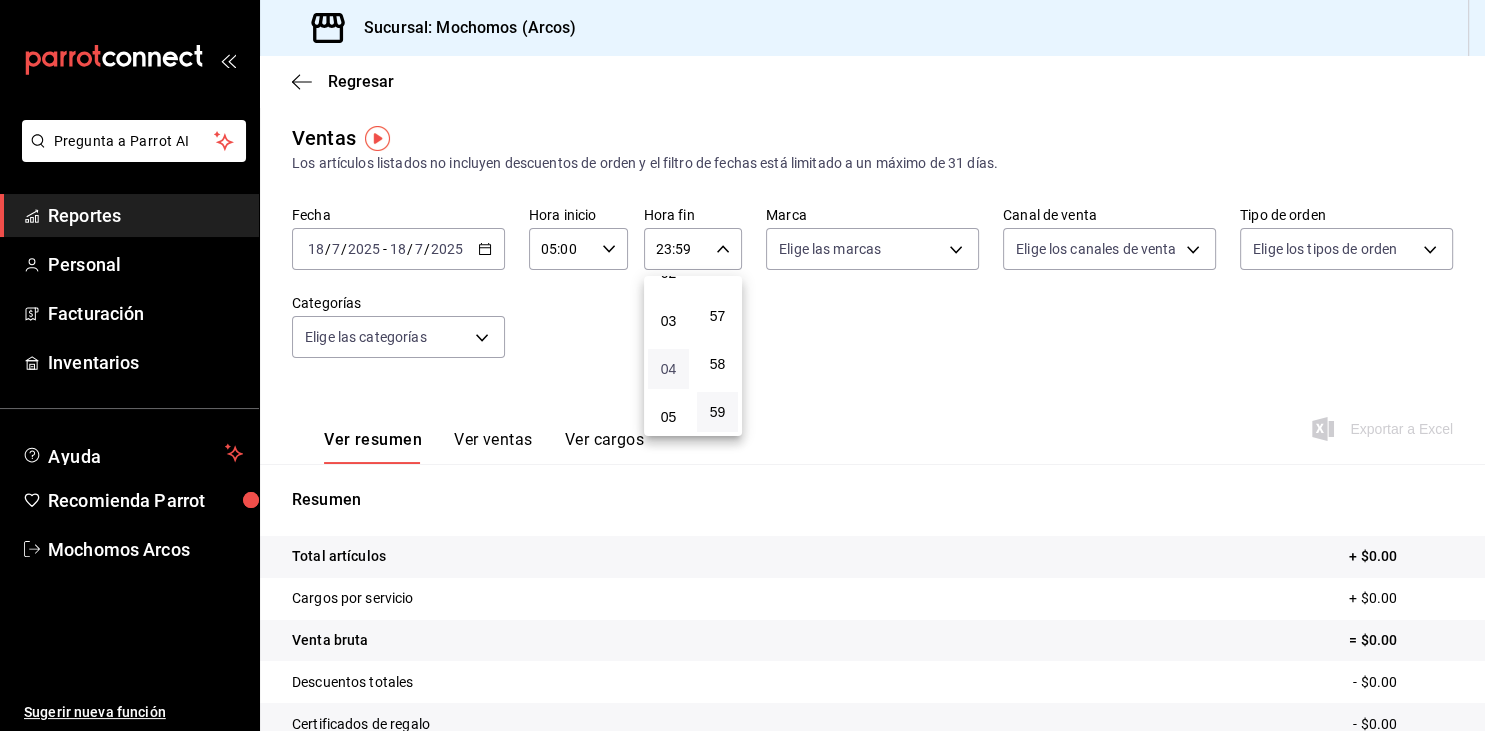 click on "04" at bounding box center [668, 369] 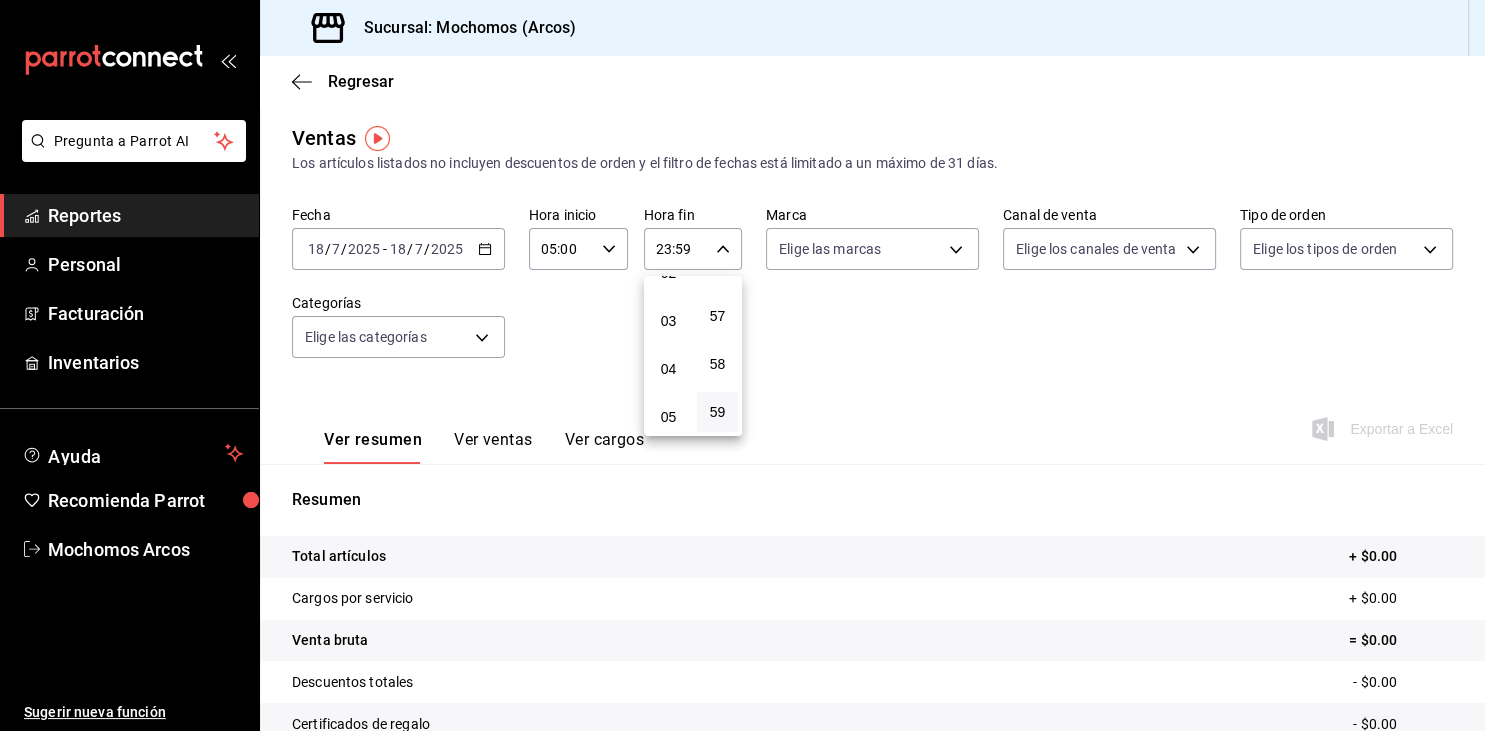 type on "04:59" 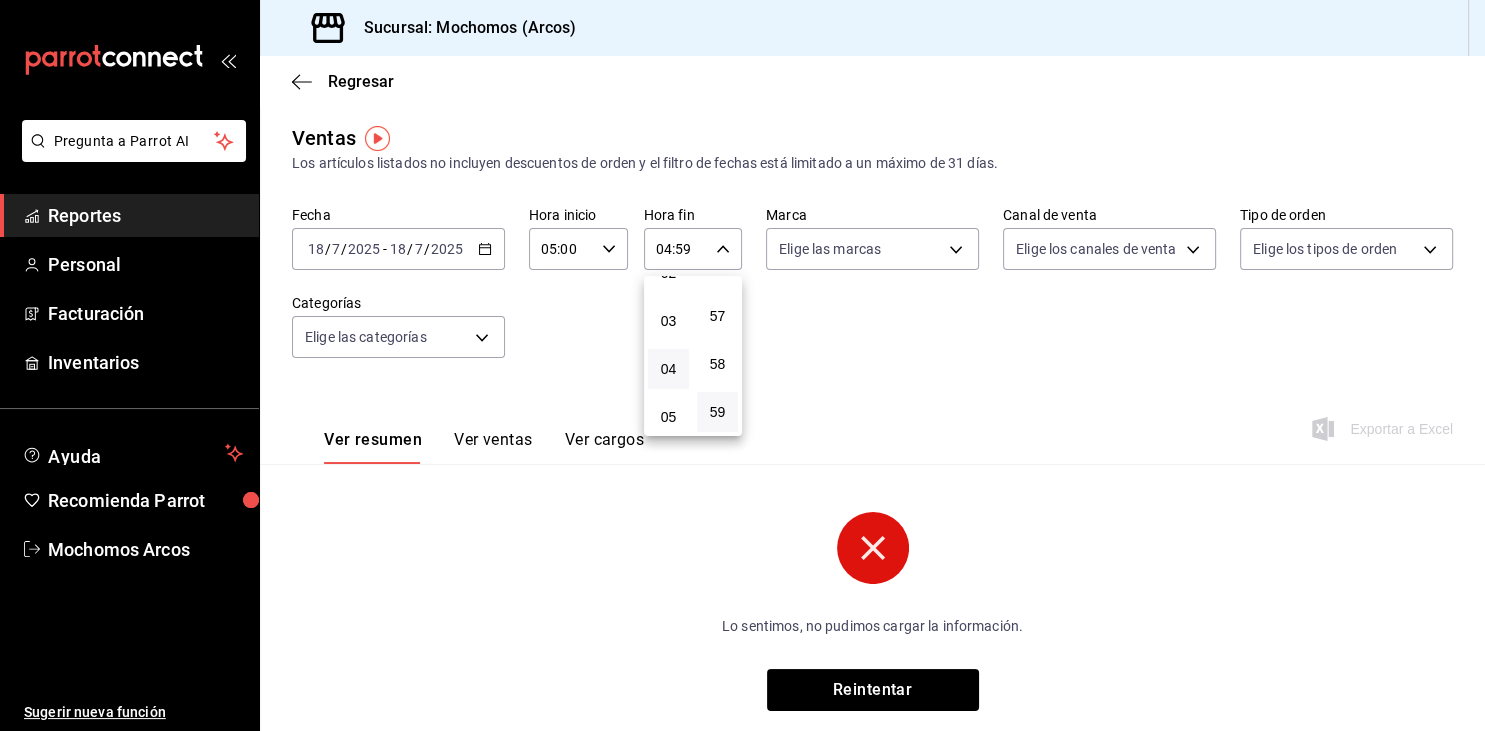 click at bounding box center (742, 365) 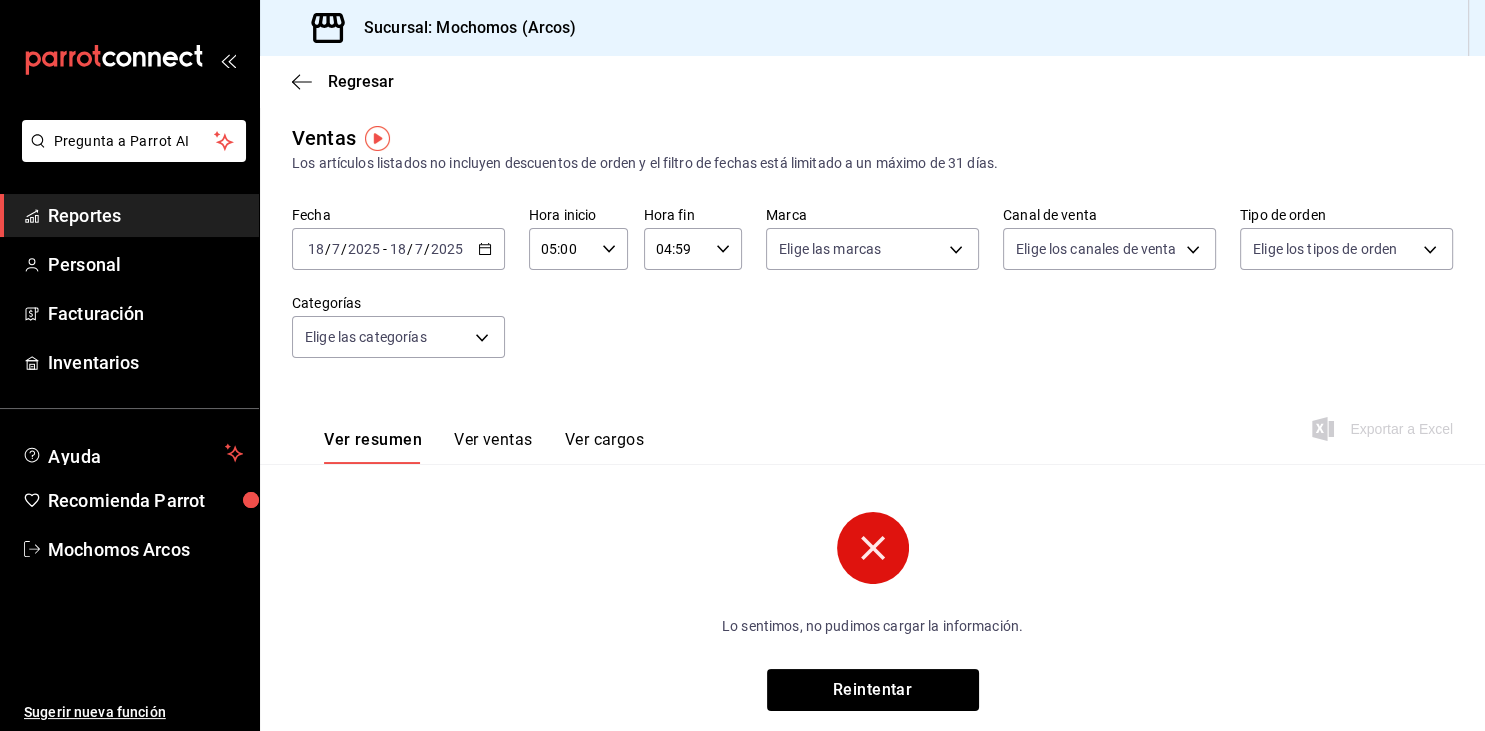 click on "2025-07-18 18 / 7 / 2025 - 2025-07-18 18 / 7 / 2025" at bounding box center (398, 249) 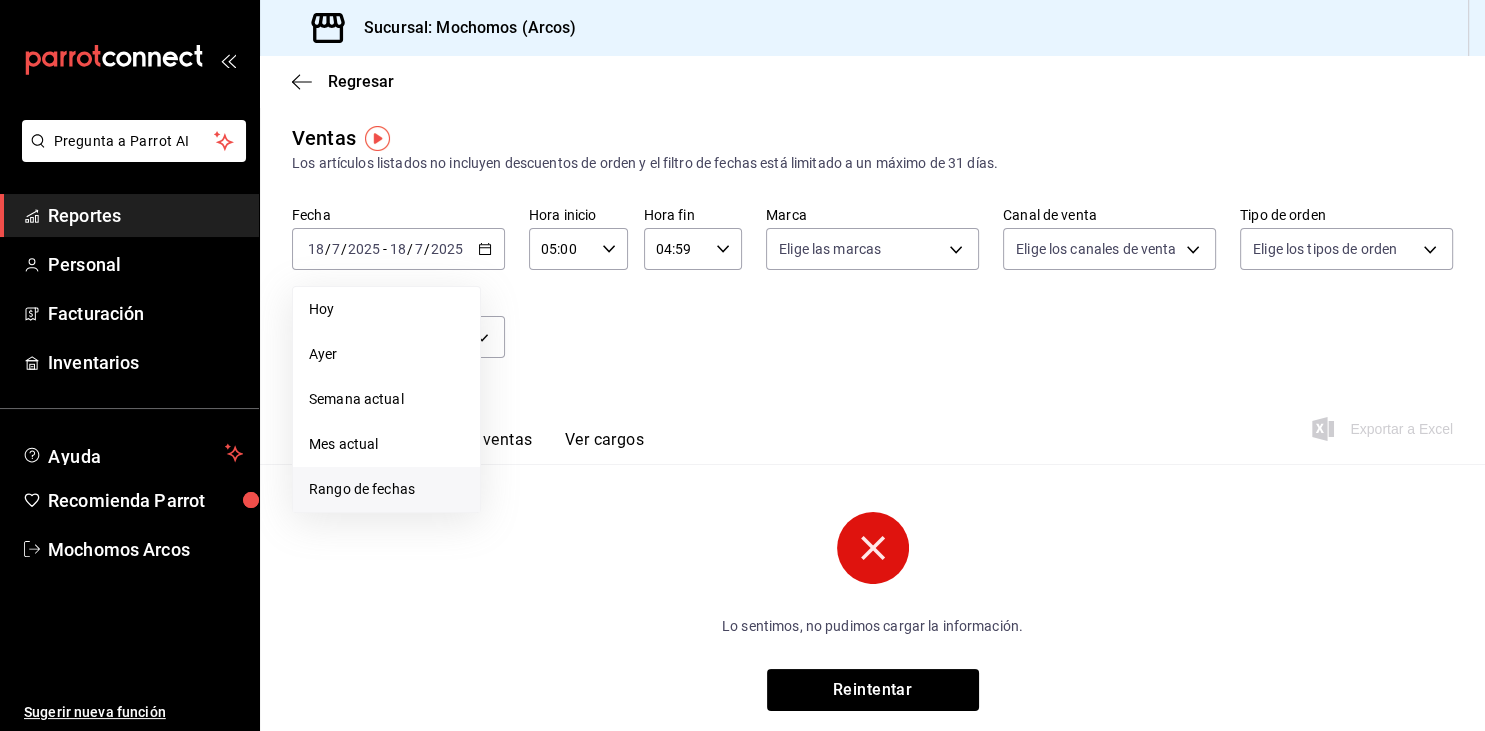 click on "Rango de fechas" at bounding box center [386, 489] 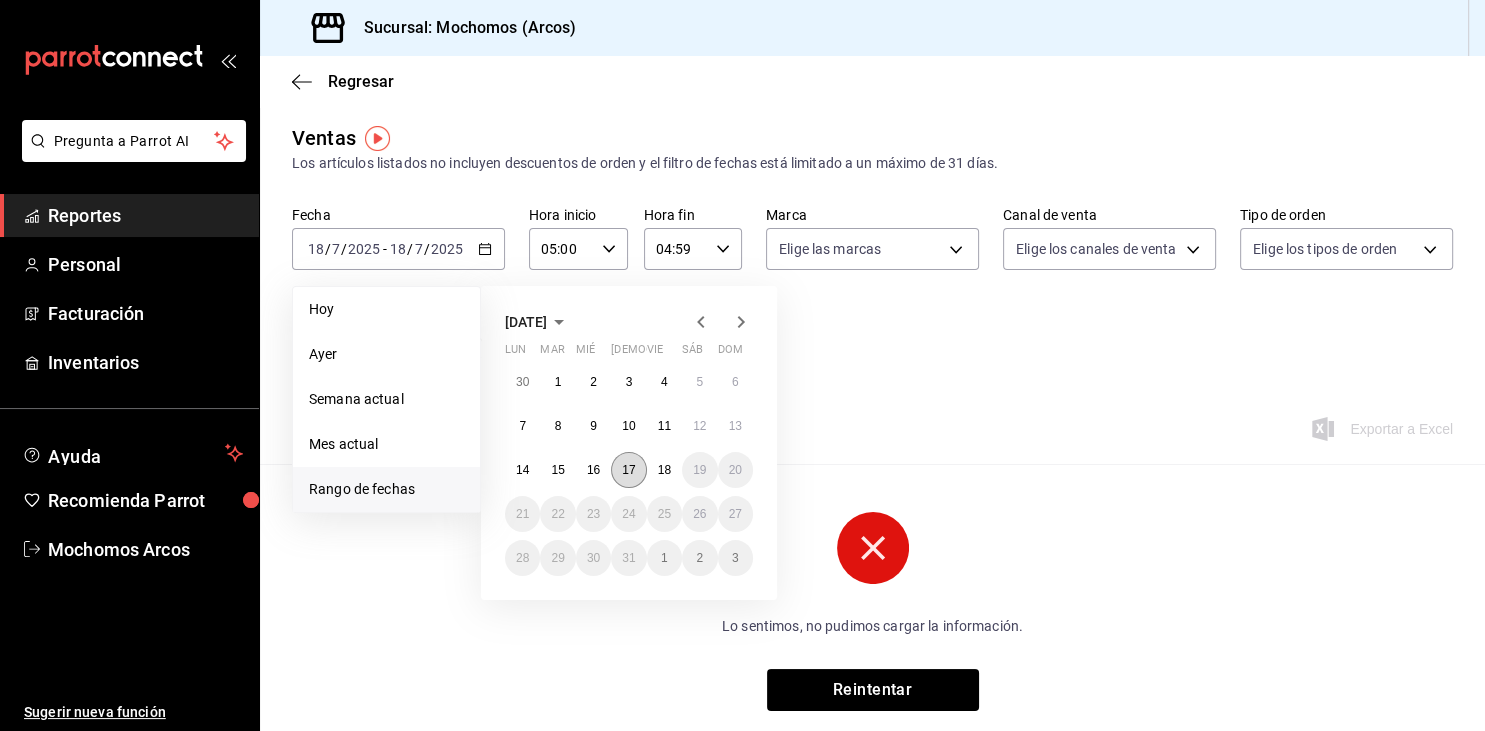 click on "17" at bounding box center [628, 470] 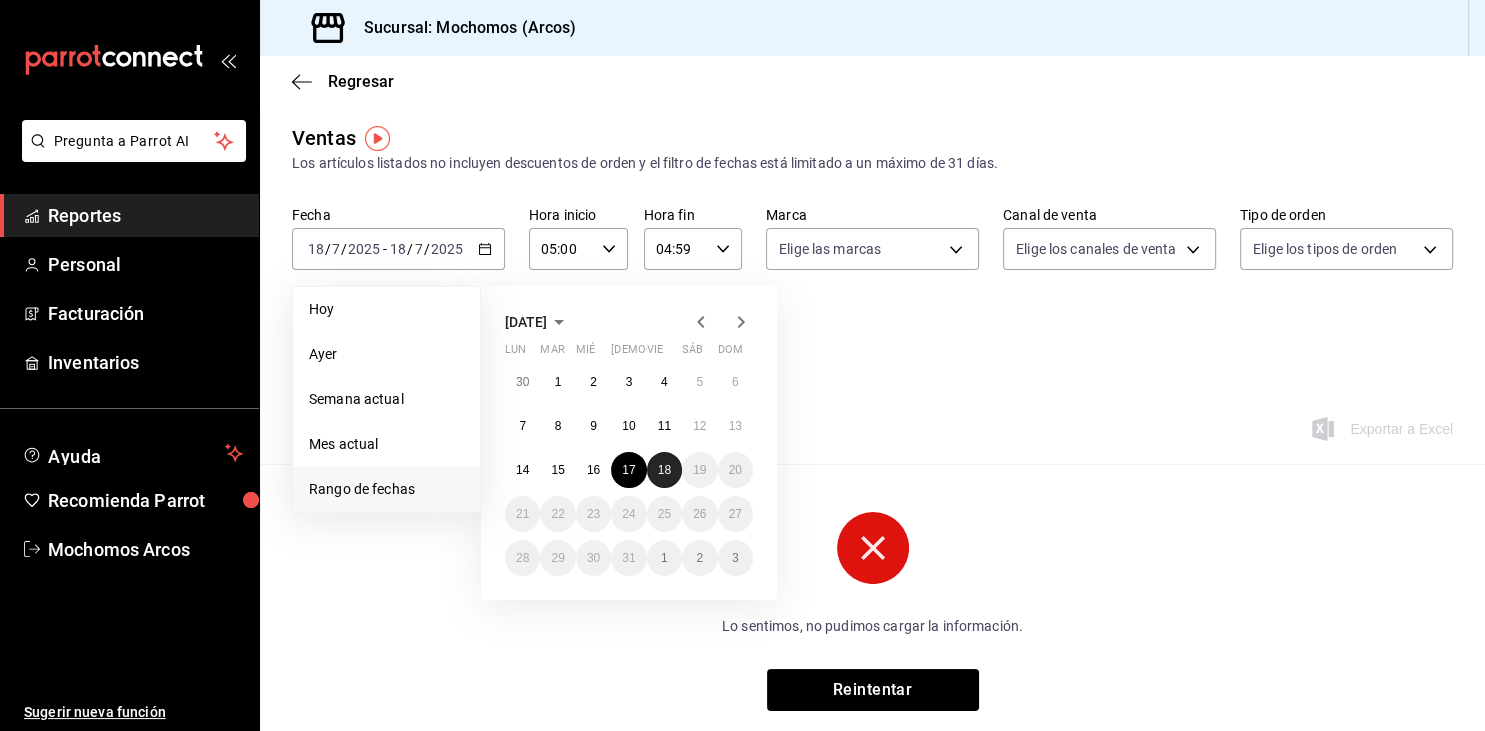 click on "18" at bounding box center [664, 470] 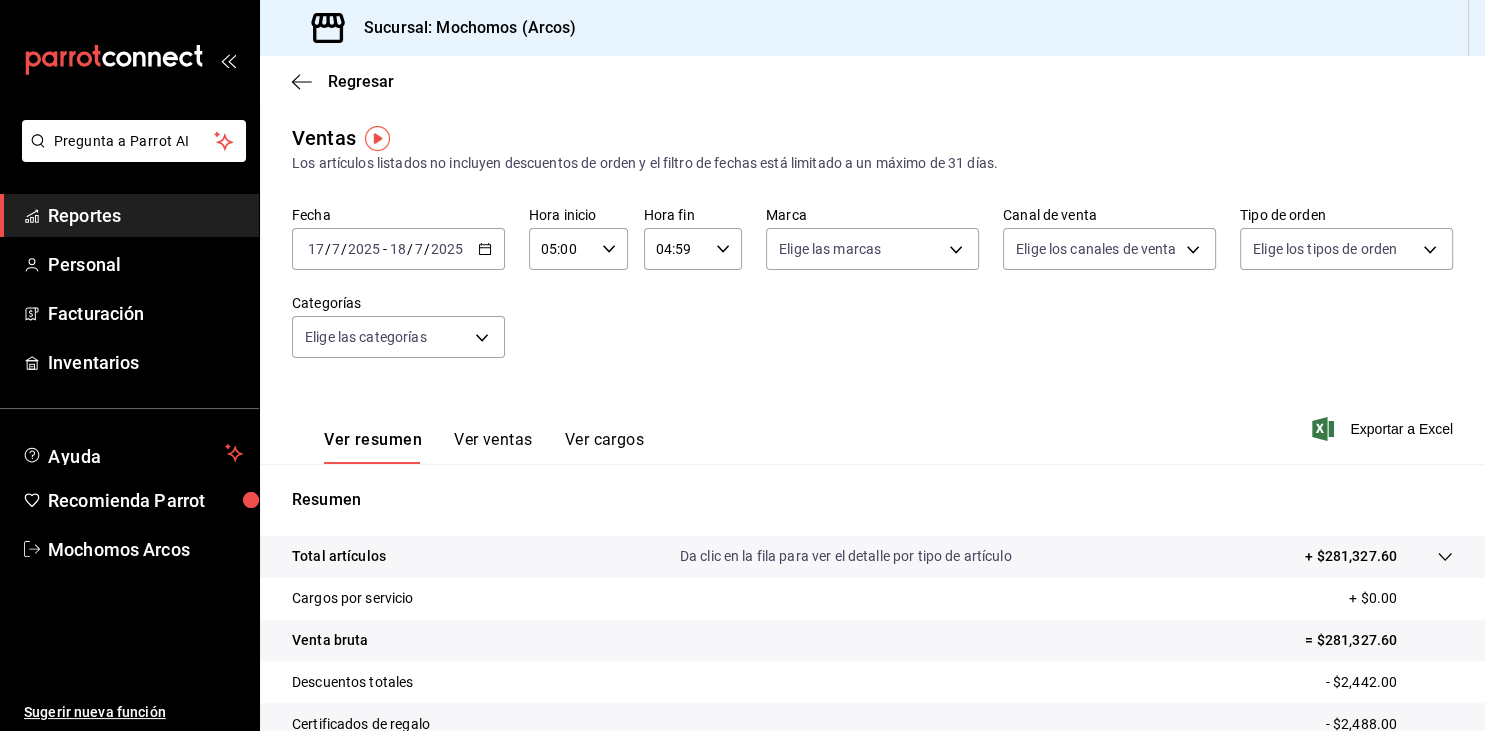 scroll, scrollTop: 227, scrollLeft: 0, axis: vertical 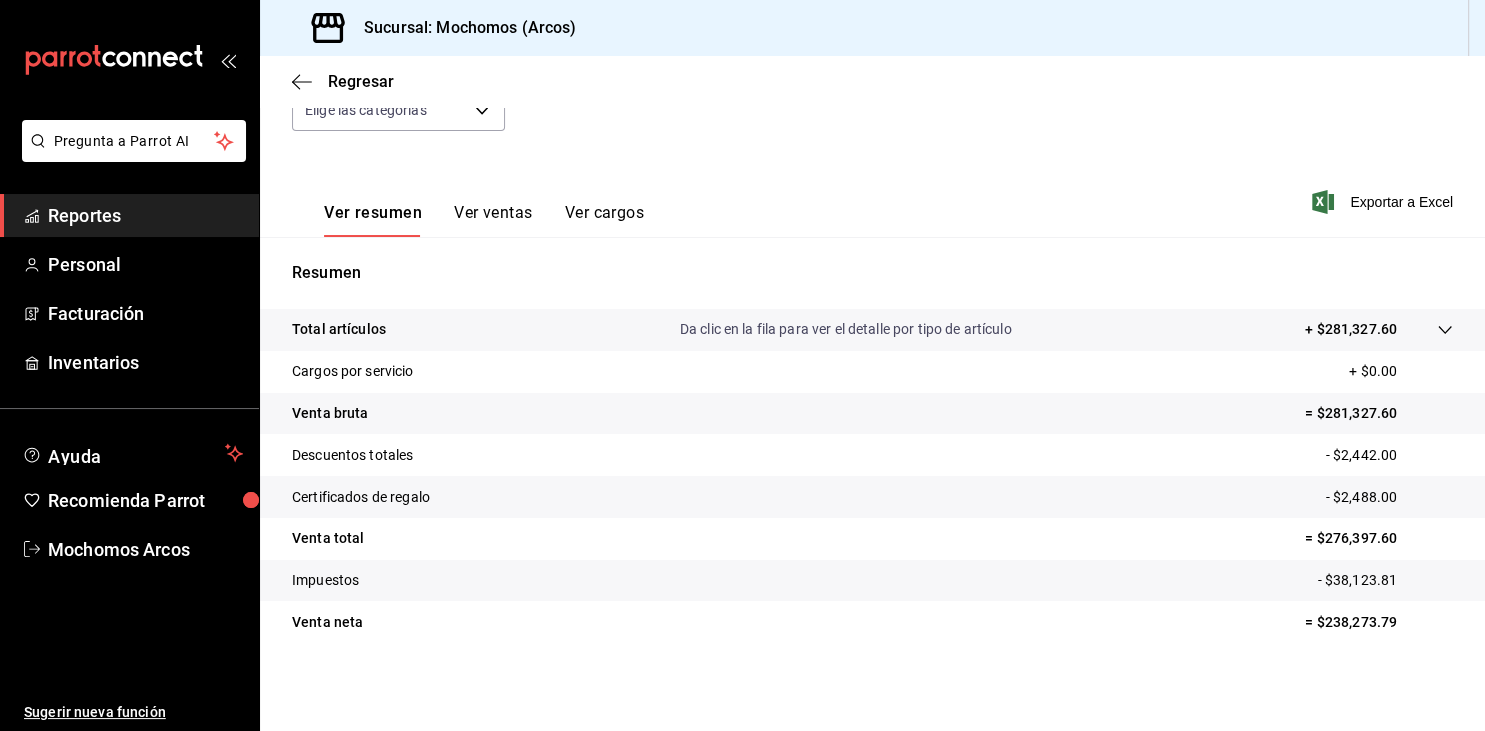 click on "Reportes" at bounding box center (145, 215) 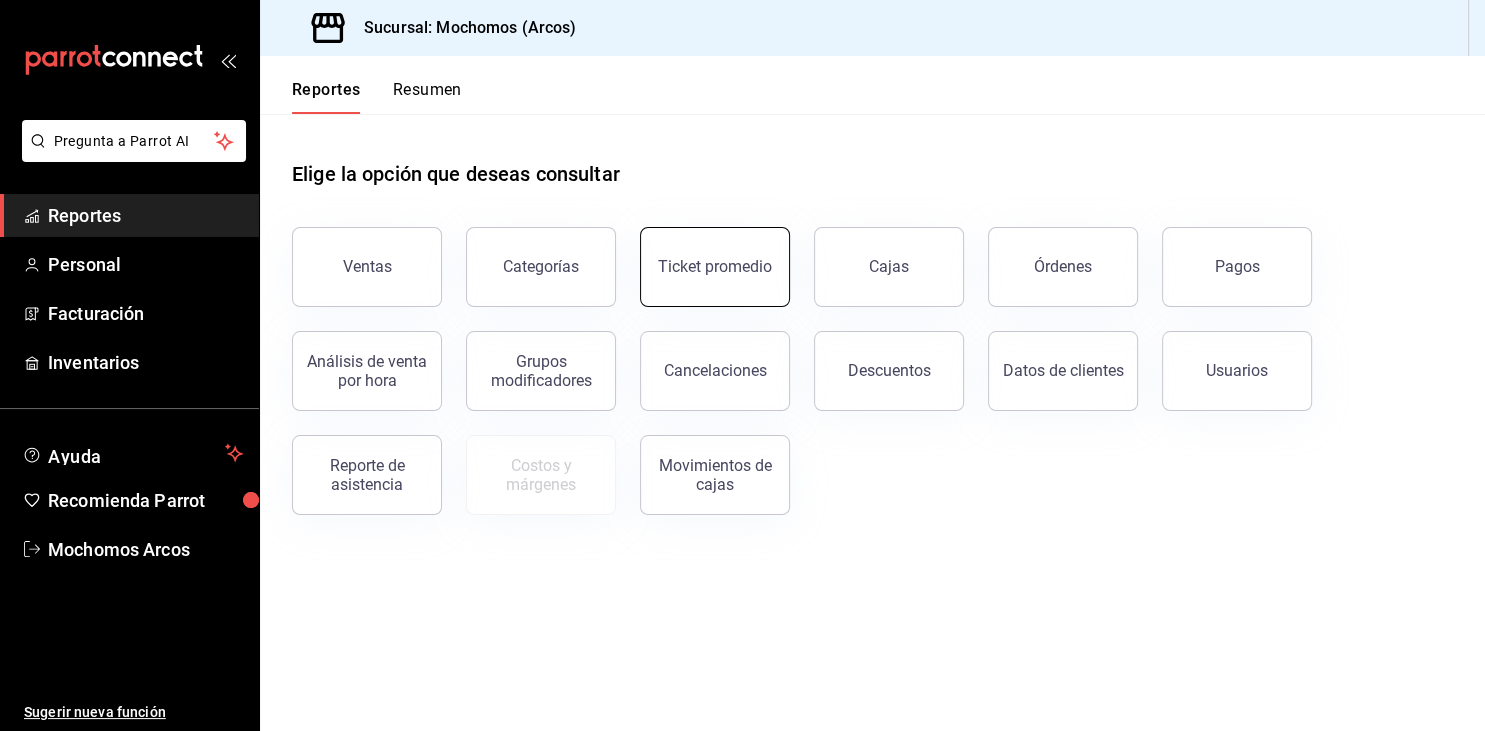 click on "Ticket promedio" at bounding box center (715, 267) 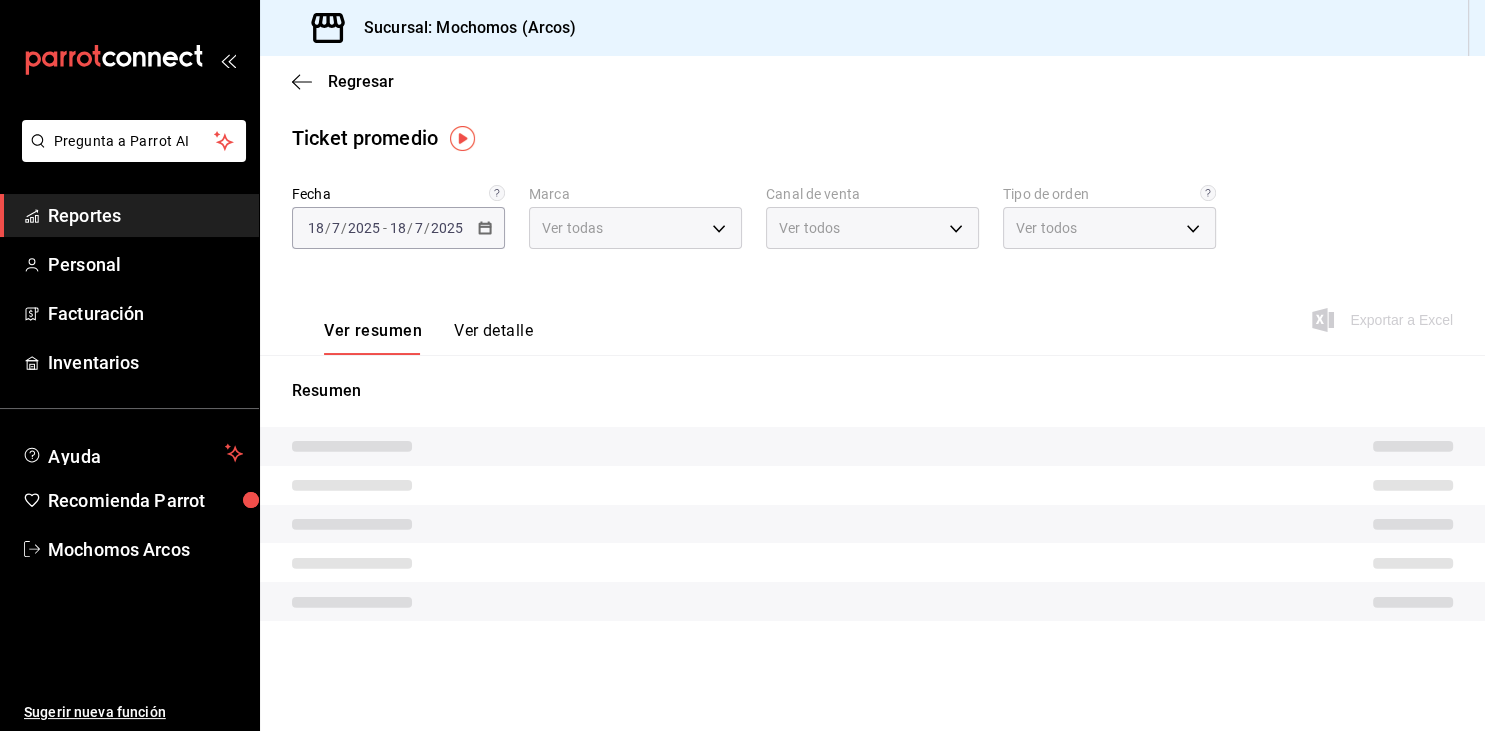 type on "dd36a3dd-8c35-4563-bc3a-0ae6137ce787" 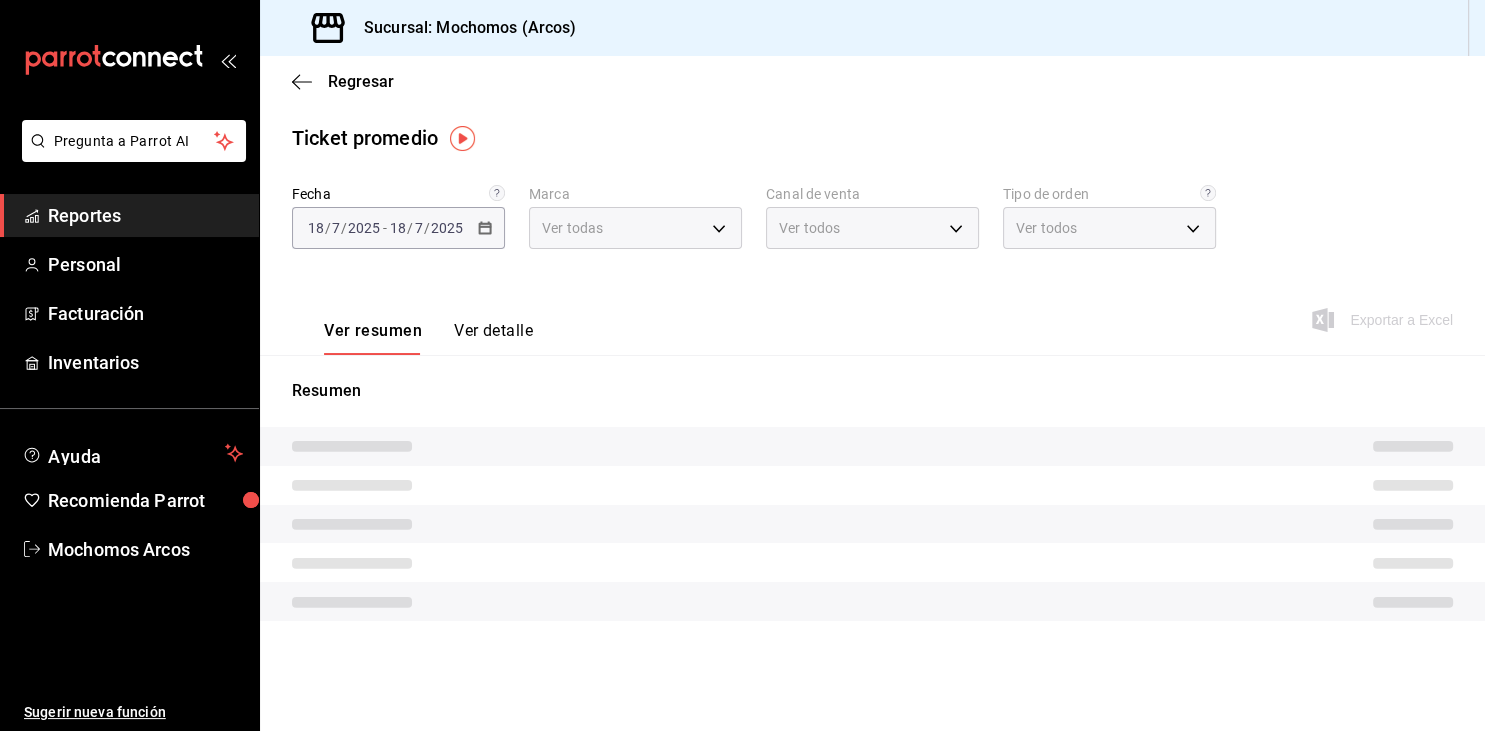 type on "PARROT,UBER_EATS,RAPPI,DIDI_FOOD,ONLINE" 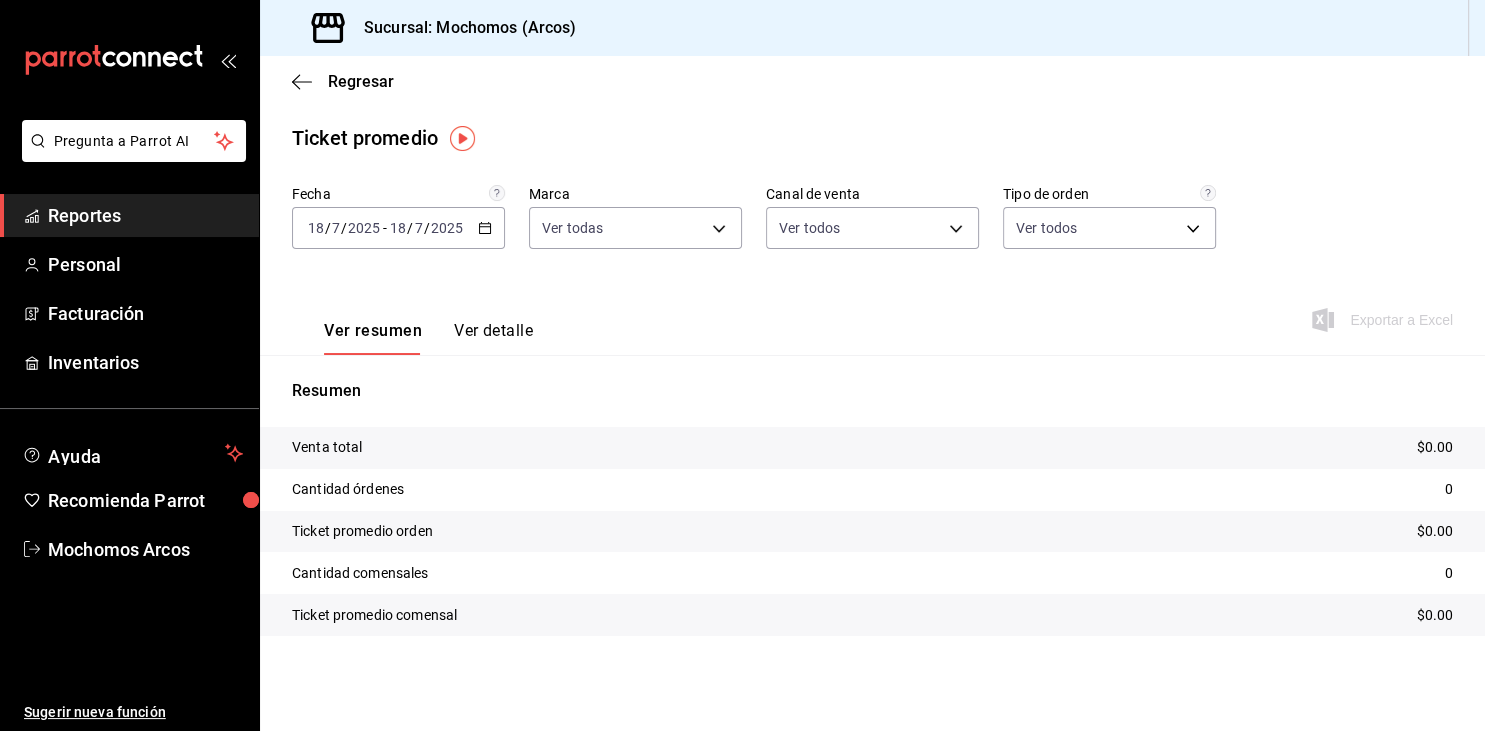 click 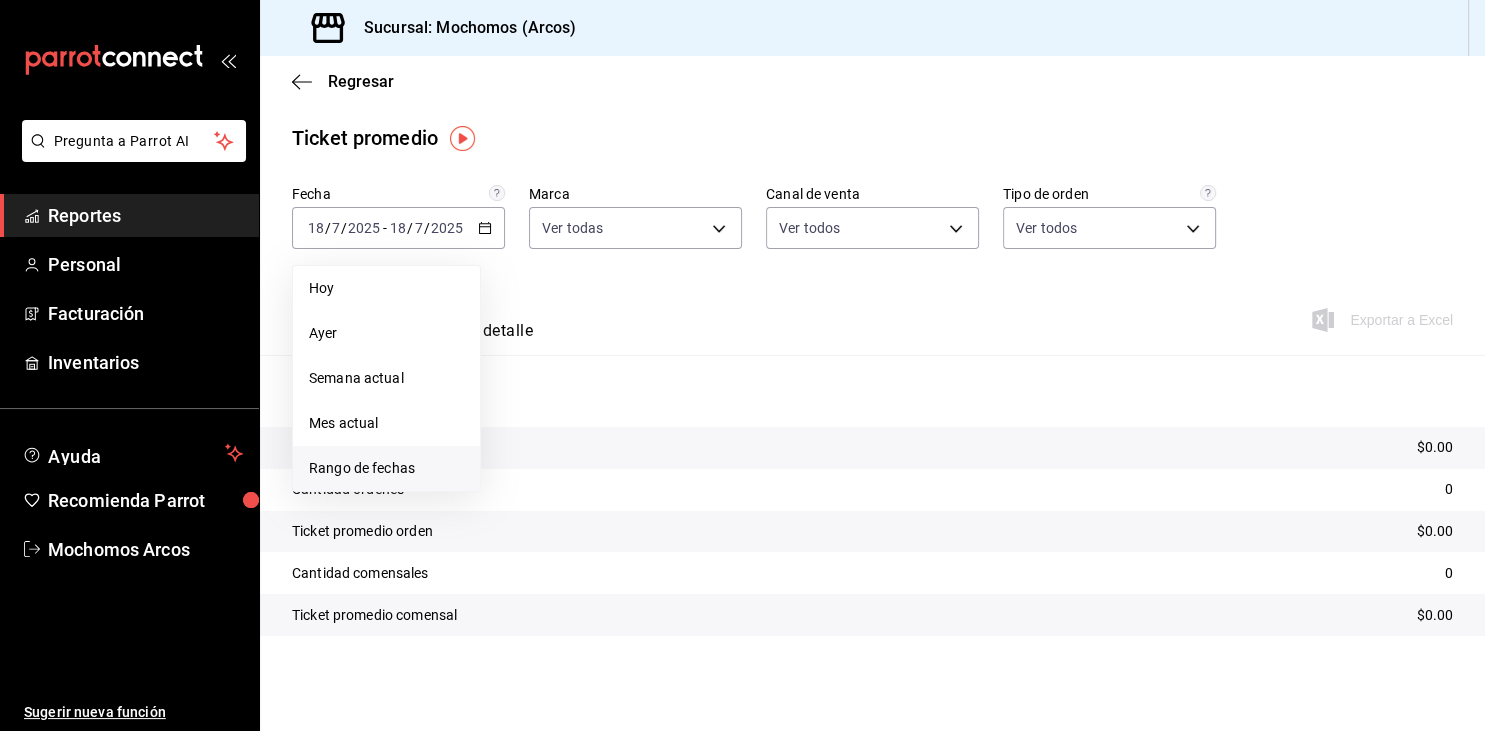 click on "Rango de fechas" at bounding box center [386, 468] 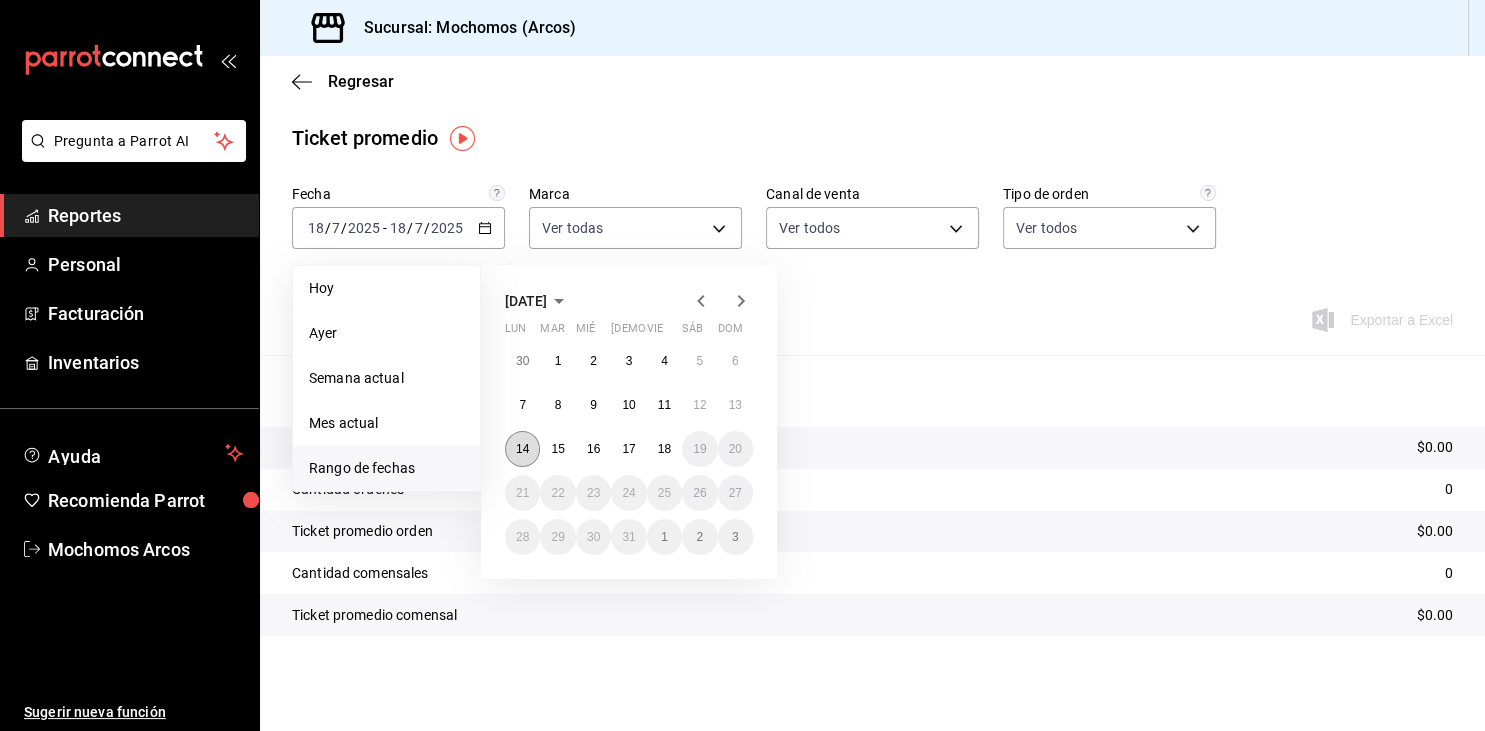click on "14" at bounding box center (522, 449) 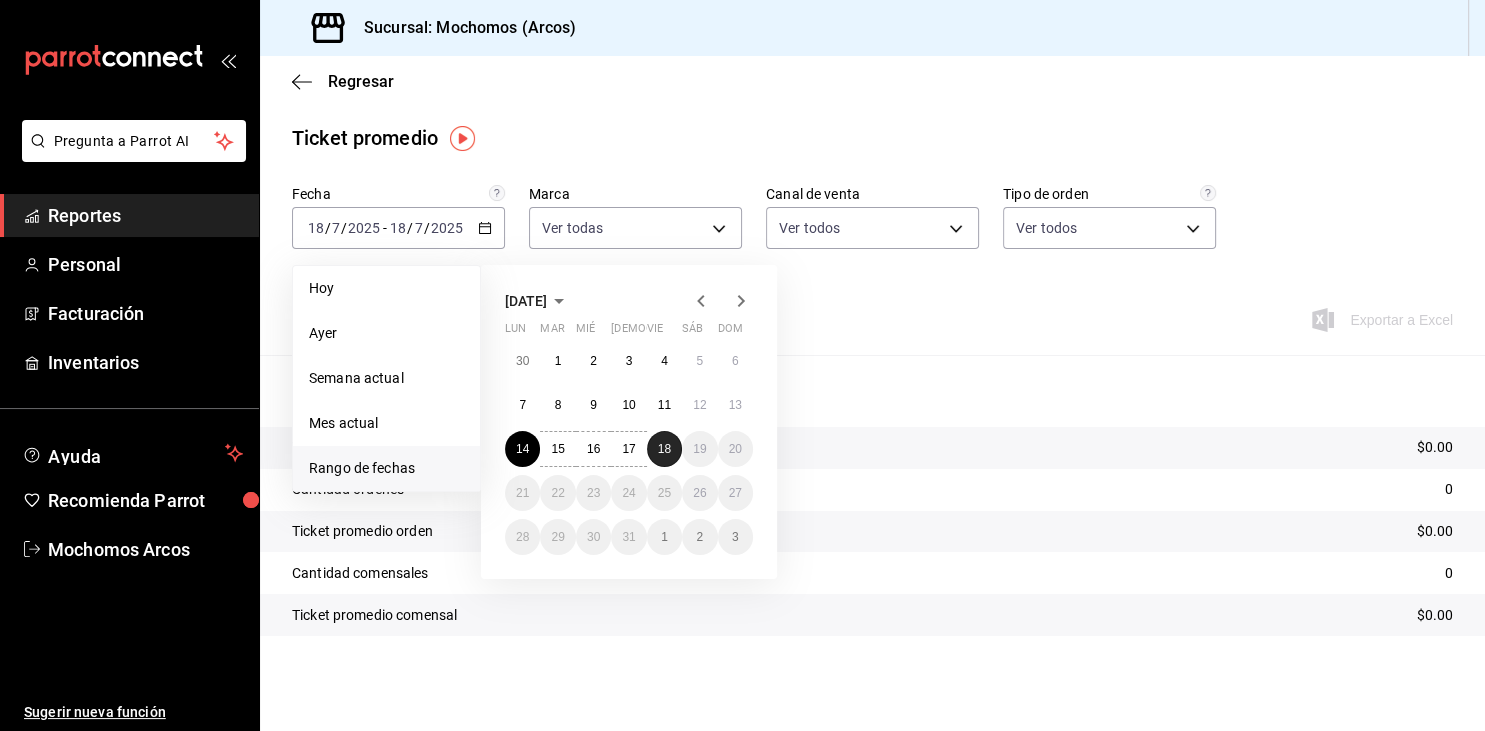 click on "18" at bounding box center (664, 449) 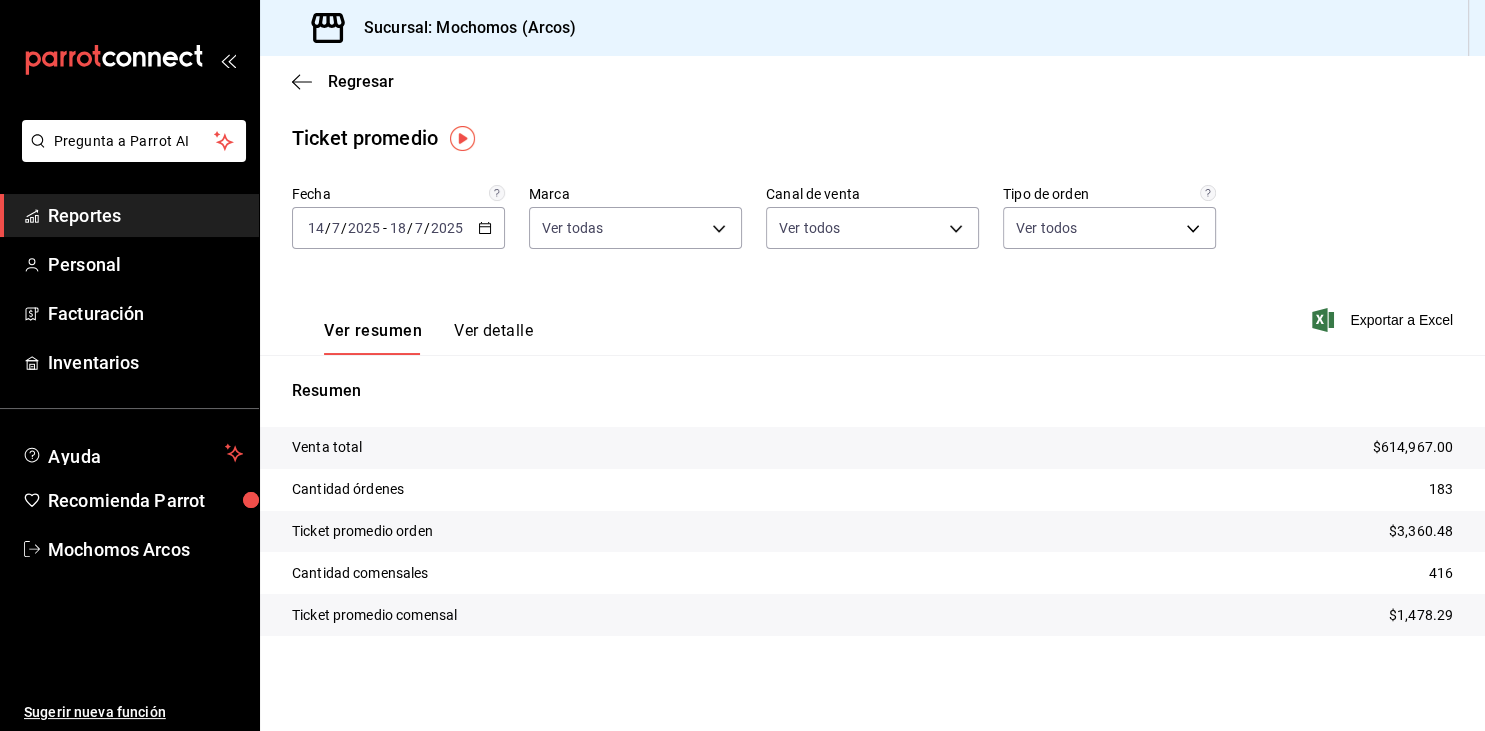 click on "Reportes" at bounding box center (145, 215) 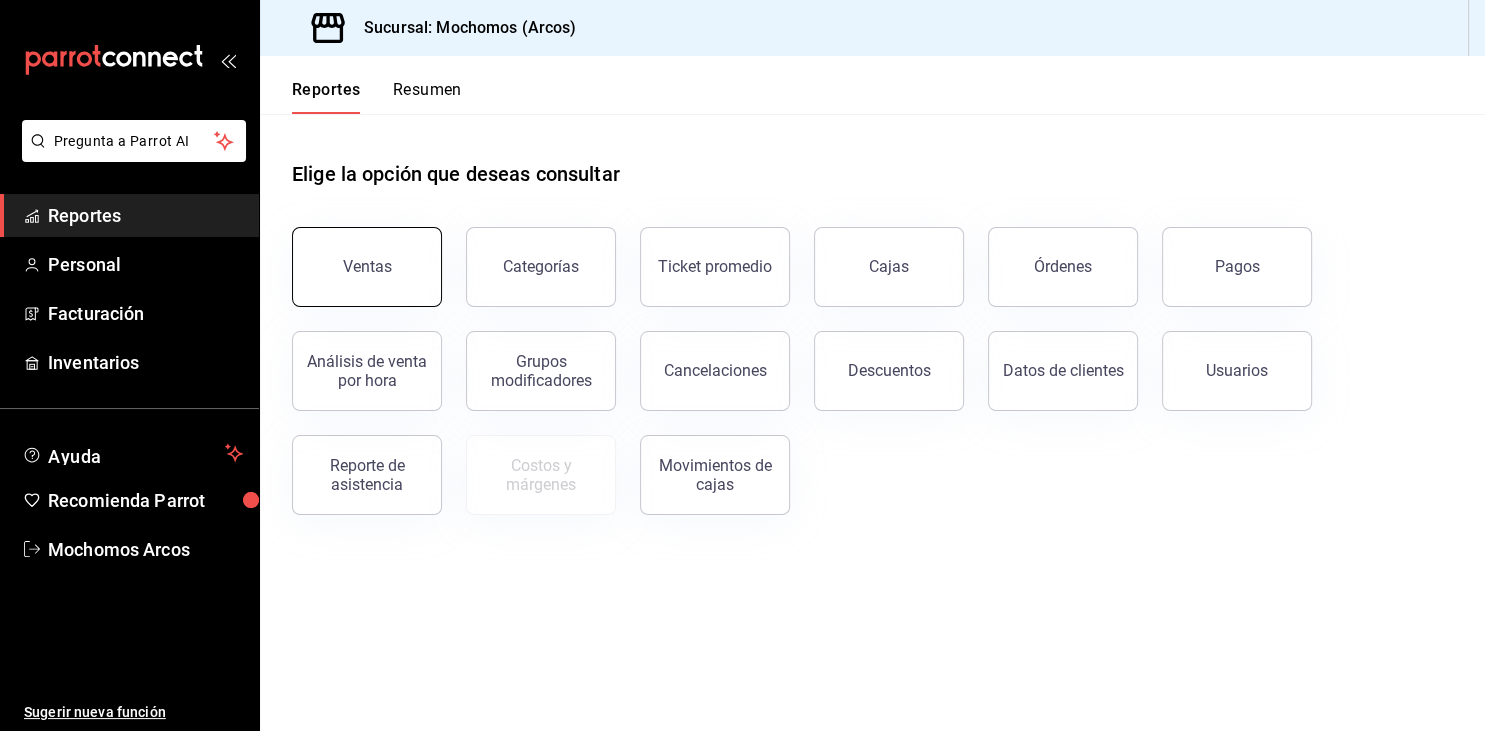 click on "Ventas" at bounding box center [367, 267] 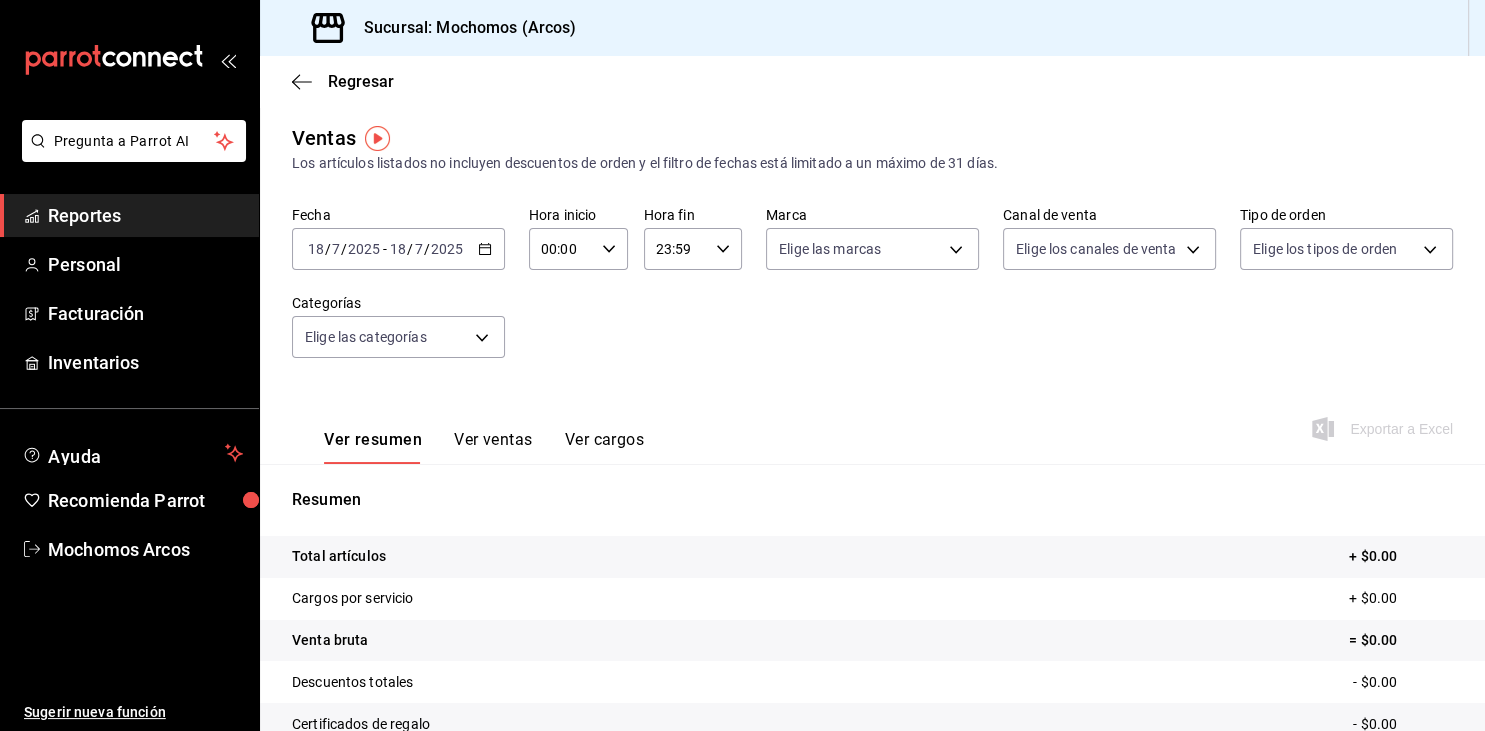 click on "00:00" at bounding box center [561, 249] 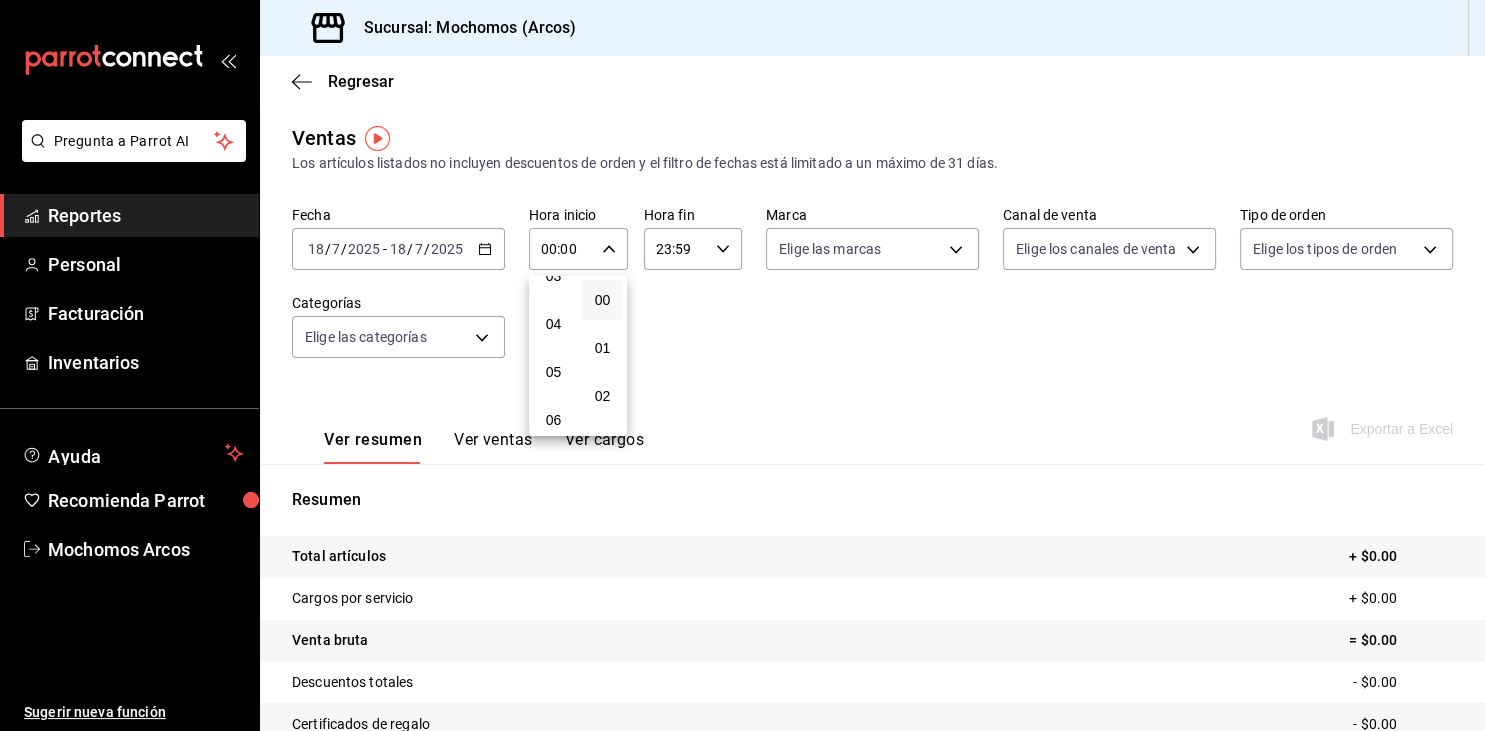 scroll, scrollTop: 202, scrollLeft: 0, axis: vertical 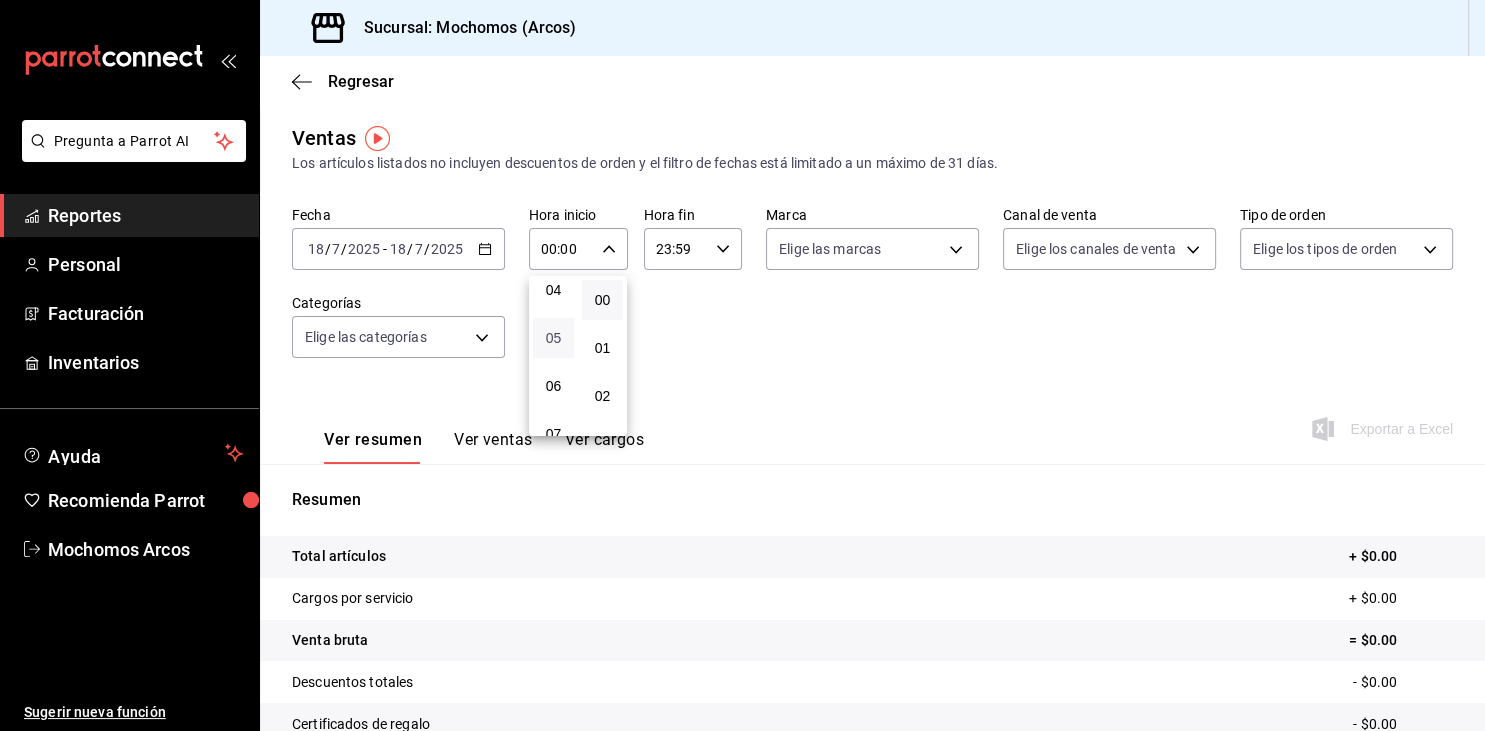 click on "05" at bounding box center [553, 338] 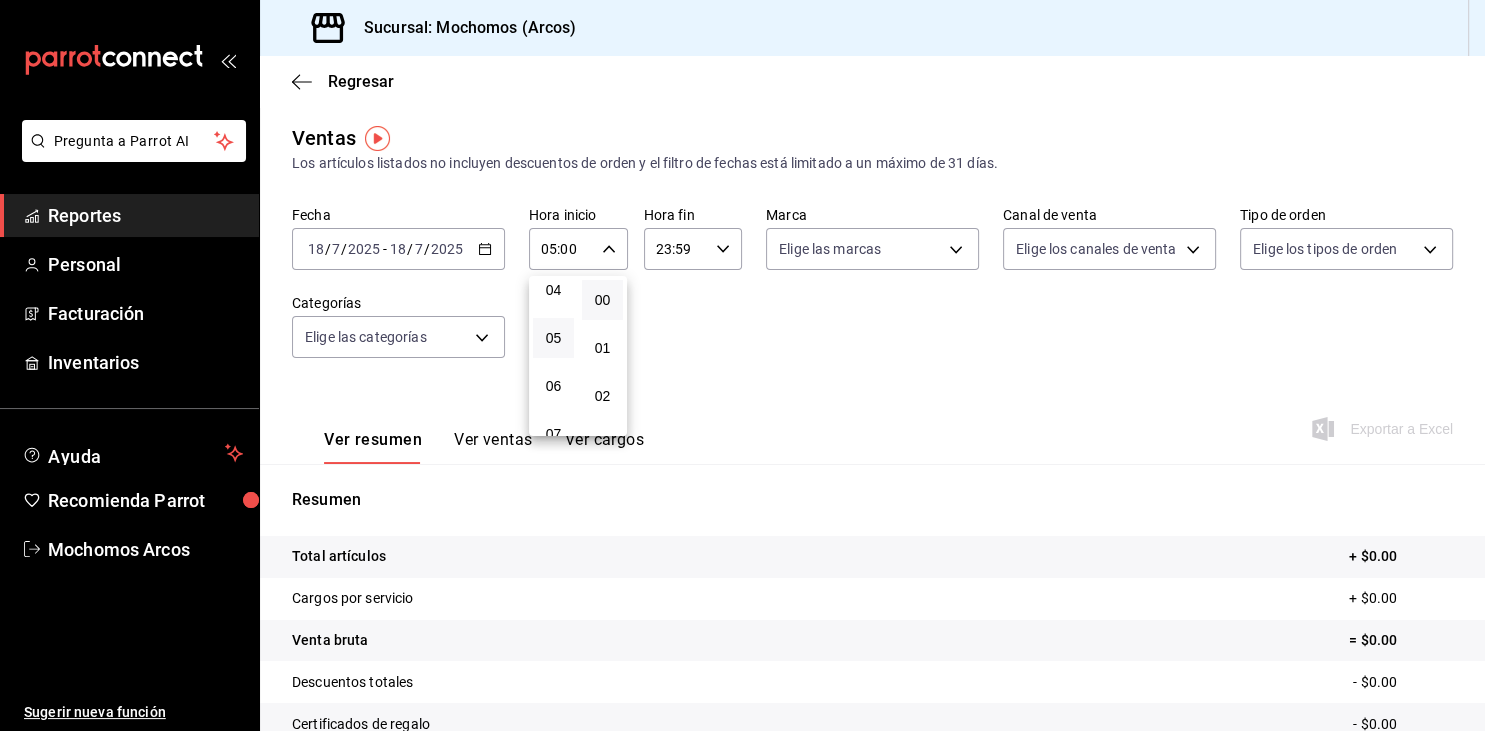 click at bounding box center (742, 365) 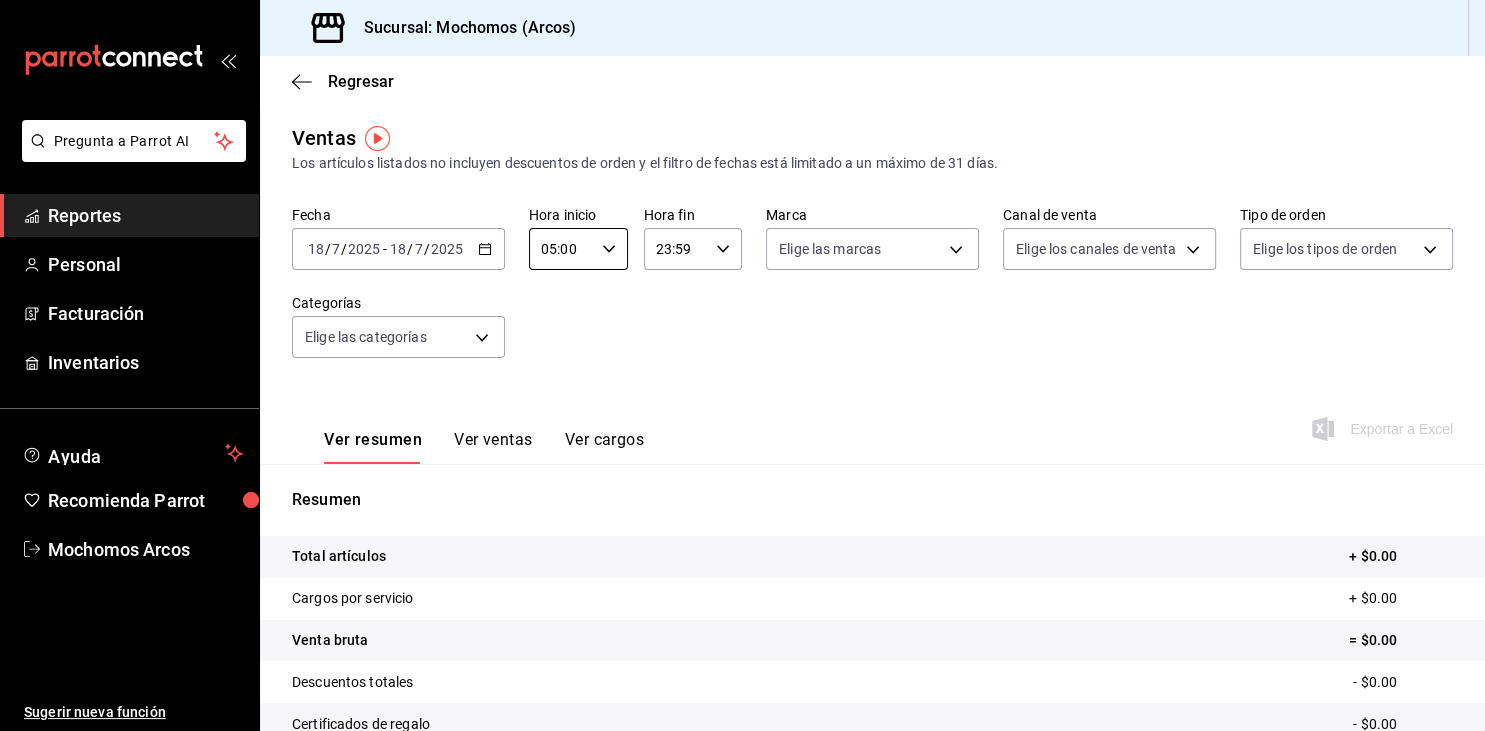 click on "23:59 Hora fin" at bounding box center (693, 249) 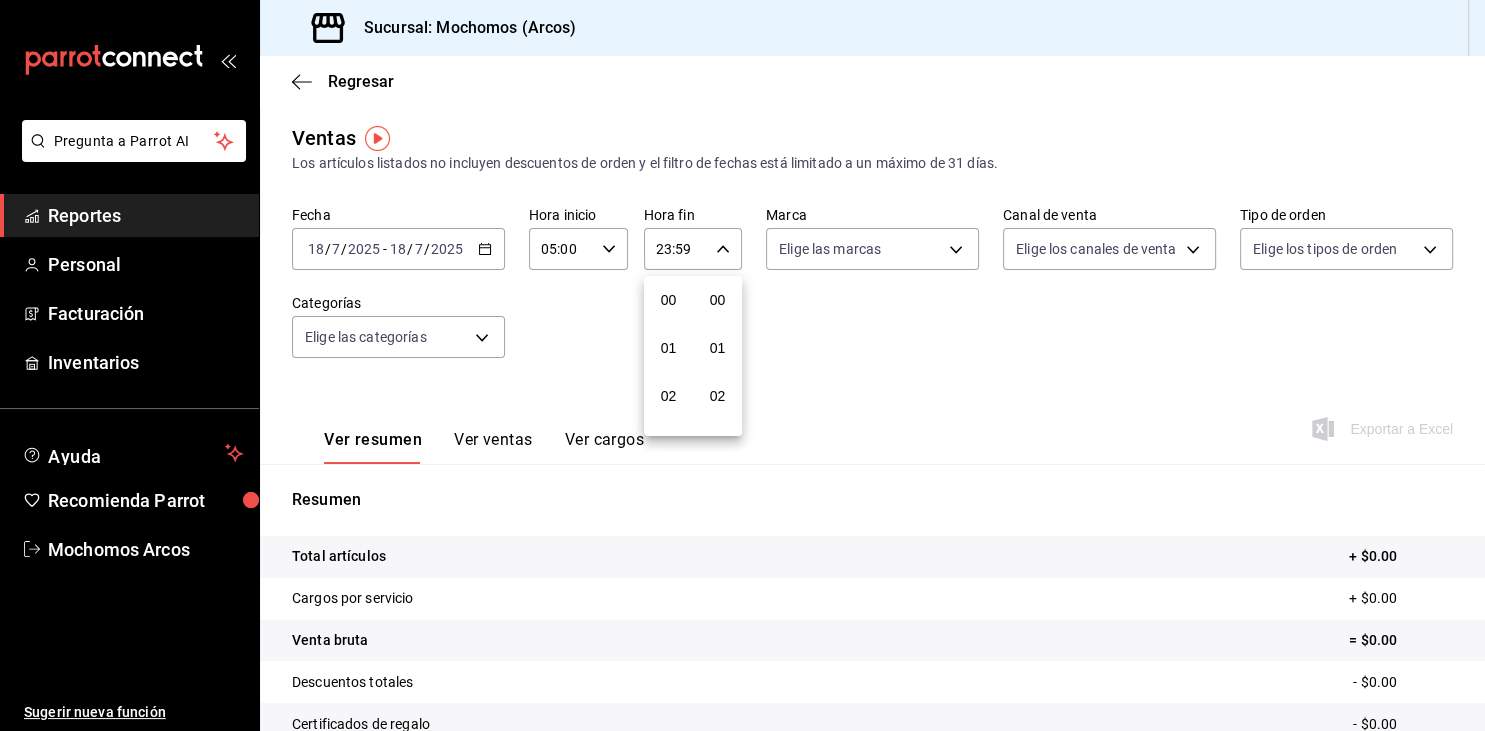 scroll, scrollTop: 1030, scrollLeft: 0, axis: vertical 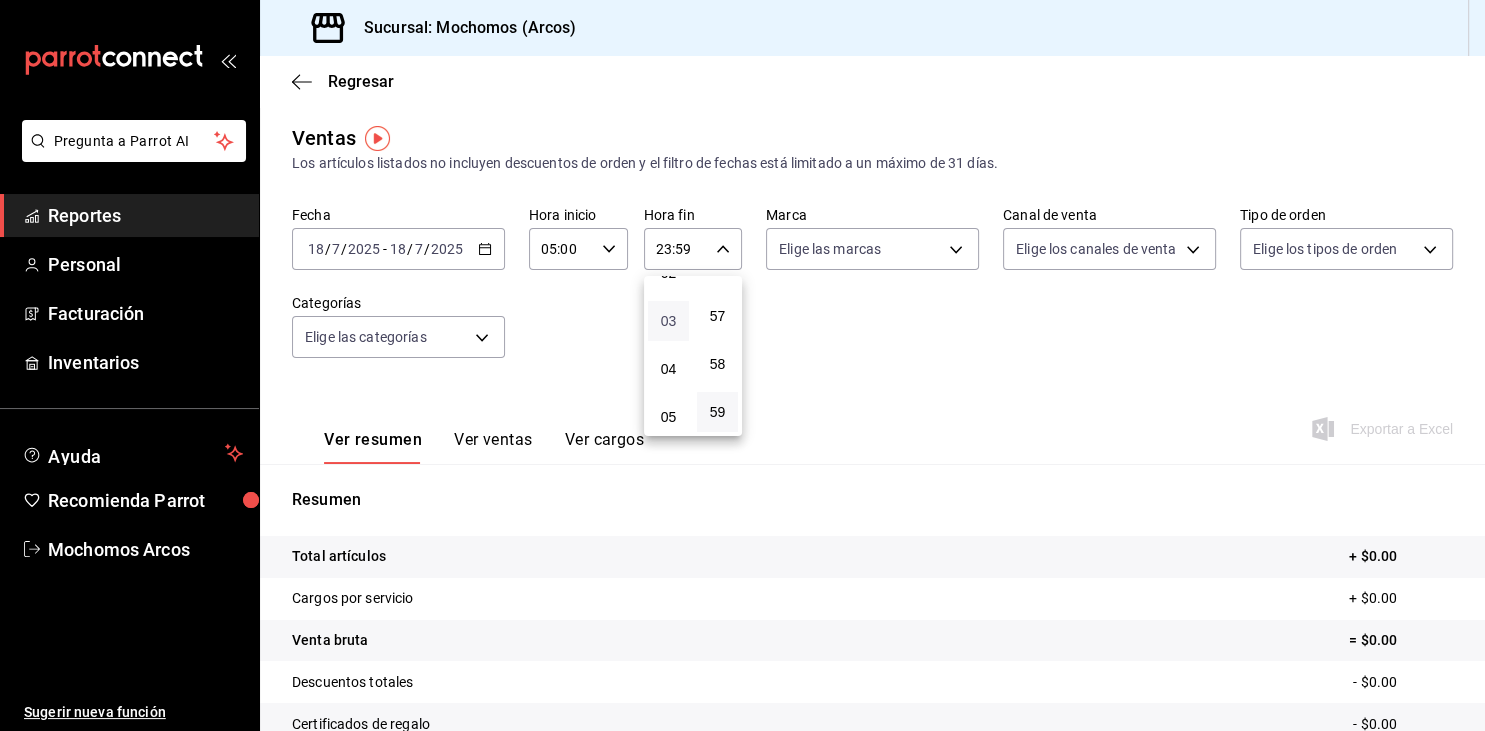 click on "03" at bounding box center (668, 321) 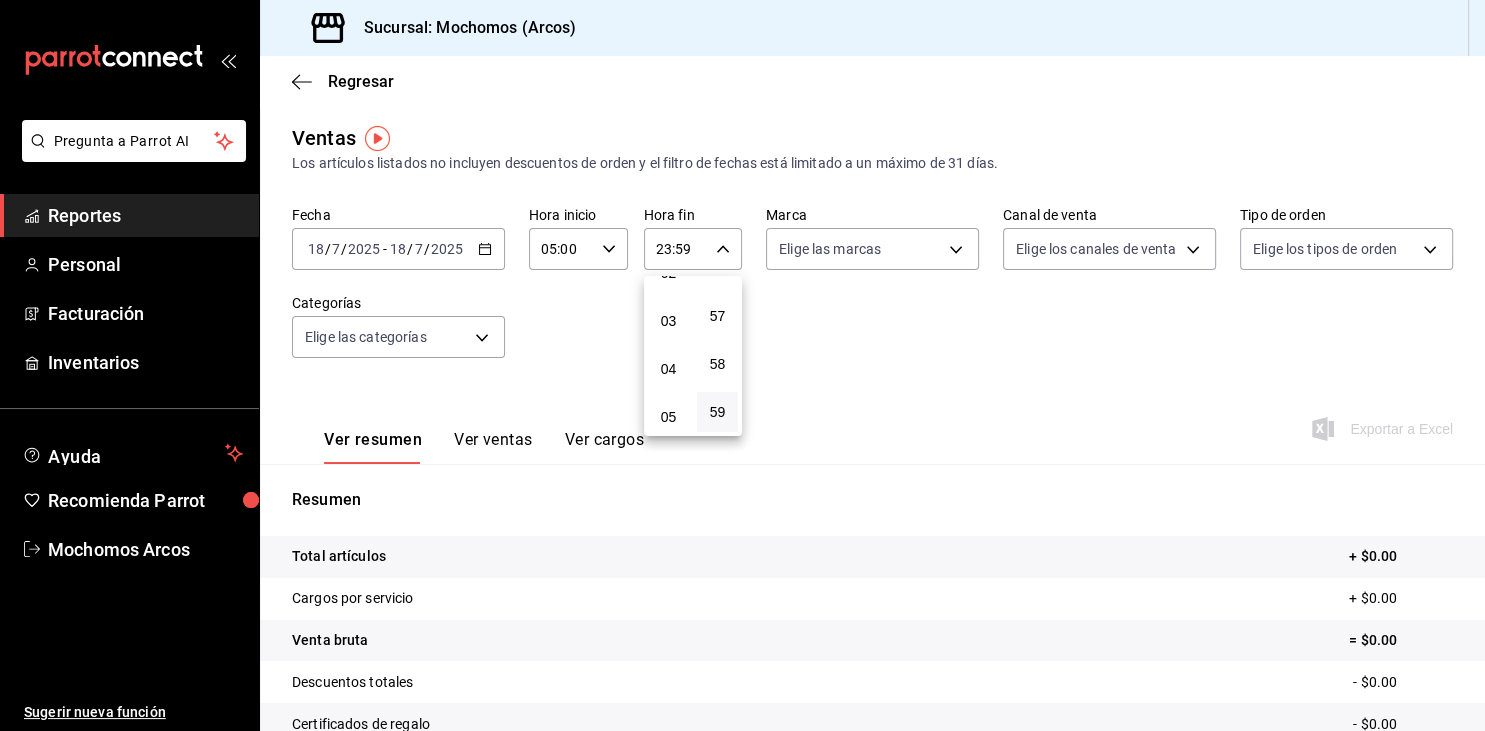 type on "03:59" 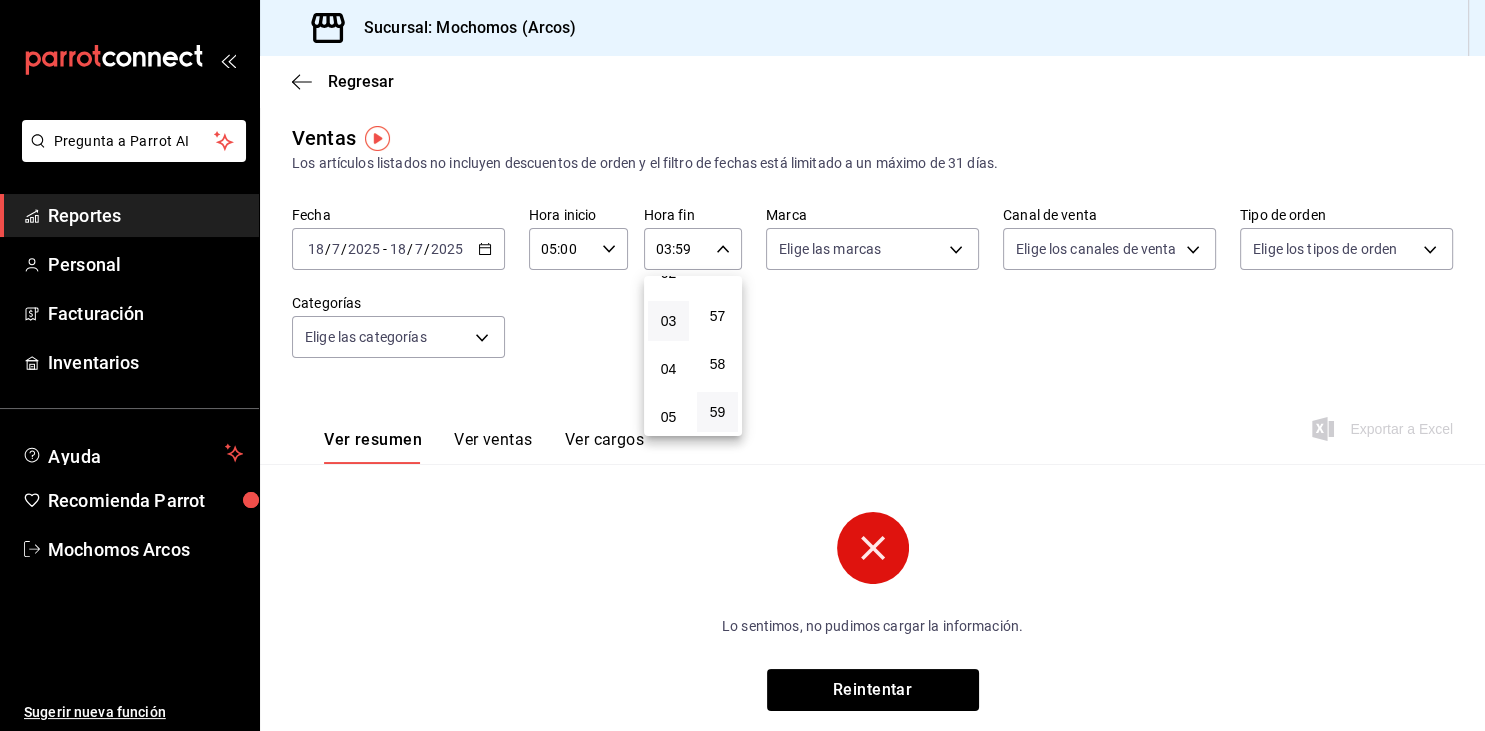 click at bounding box center (742, 365) 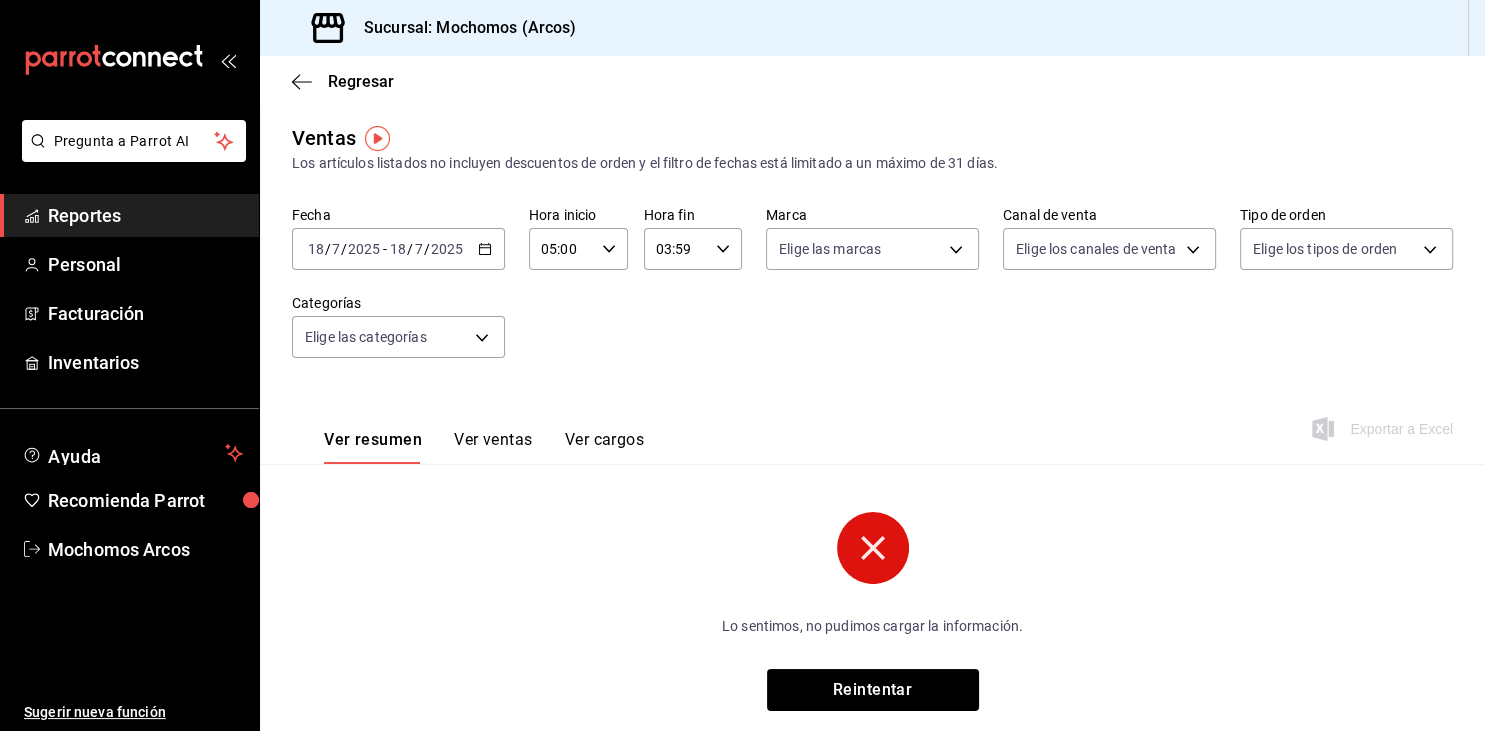 click on "7" at bounding box center [419, 249] 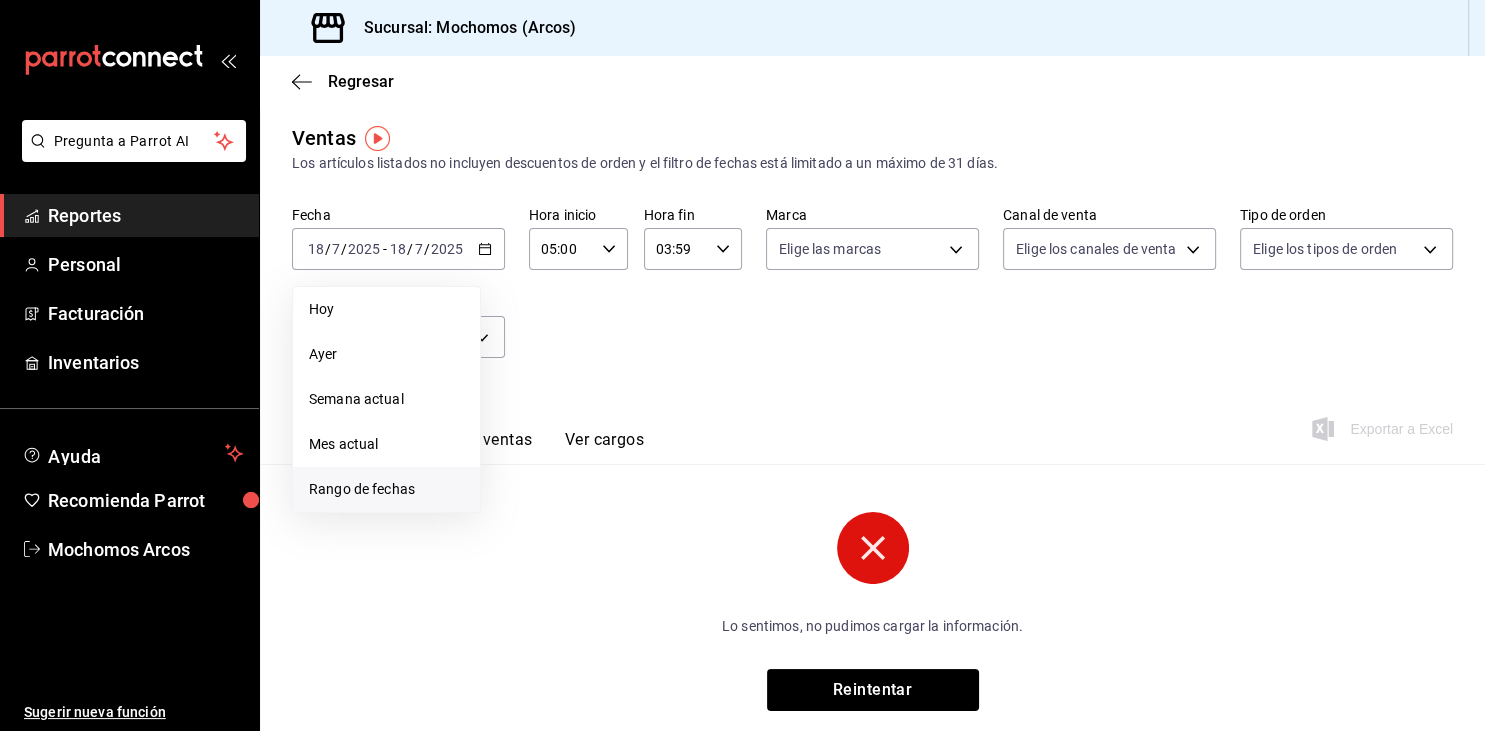 click on "Rango de fechas" at bounding box center (386, 489) 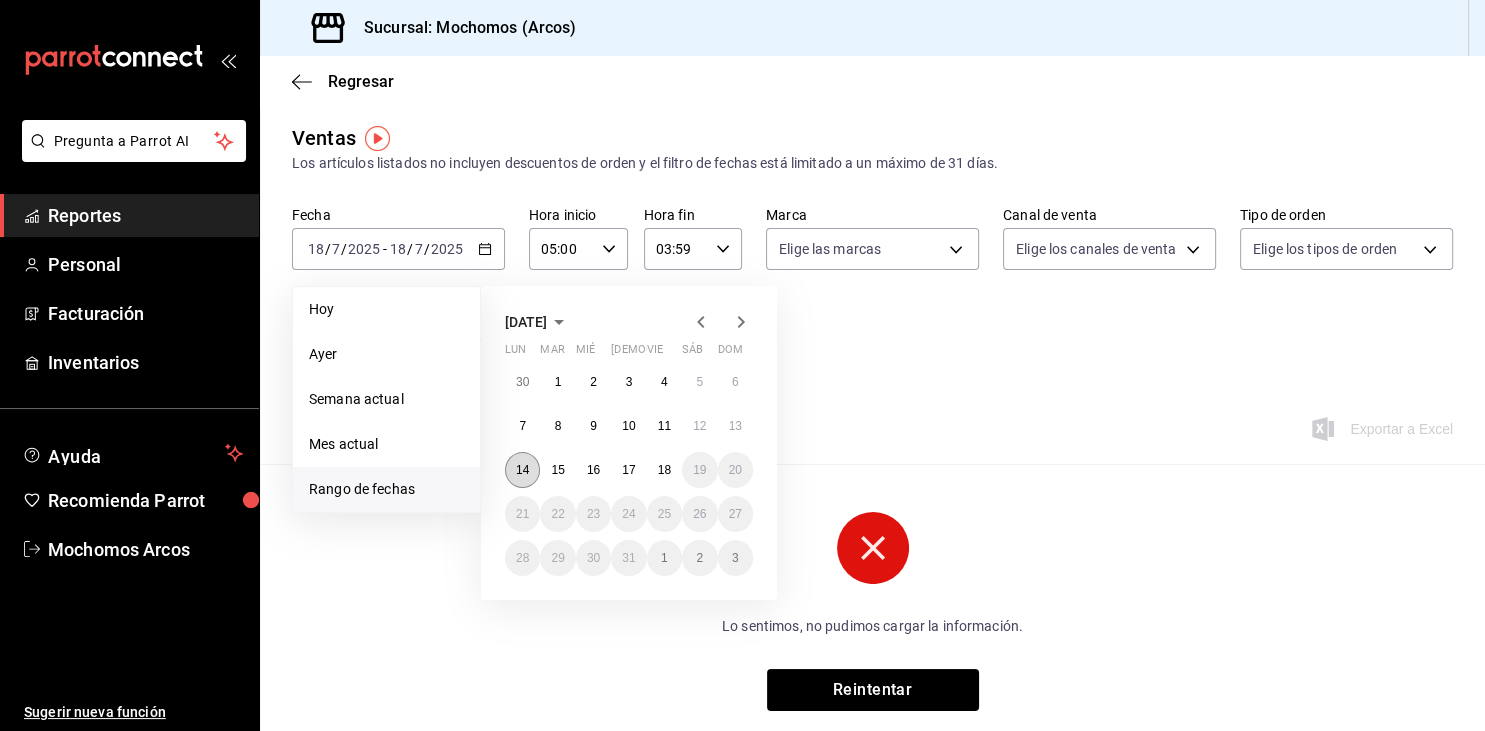 click on "14" at bounding box center [522, 470] 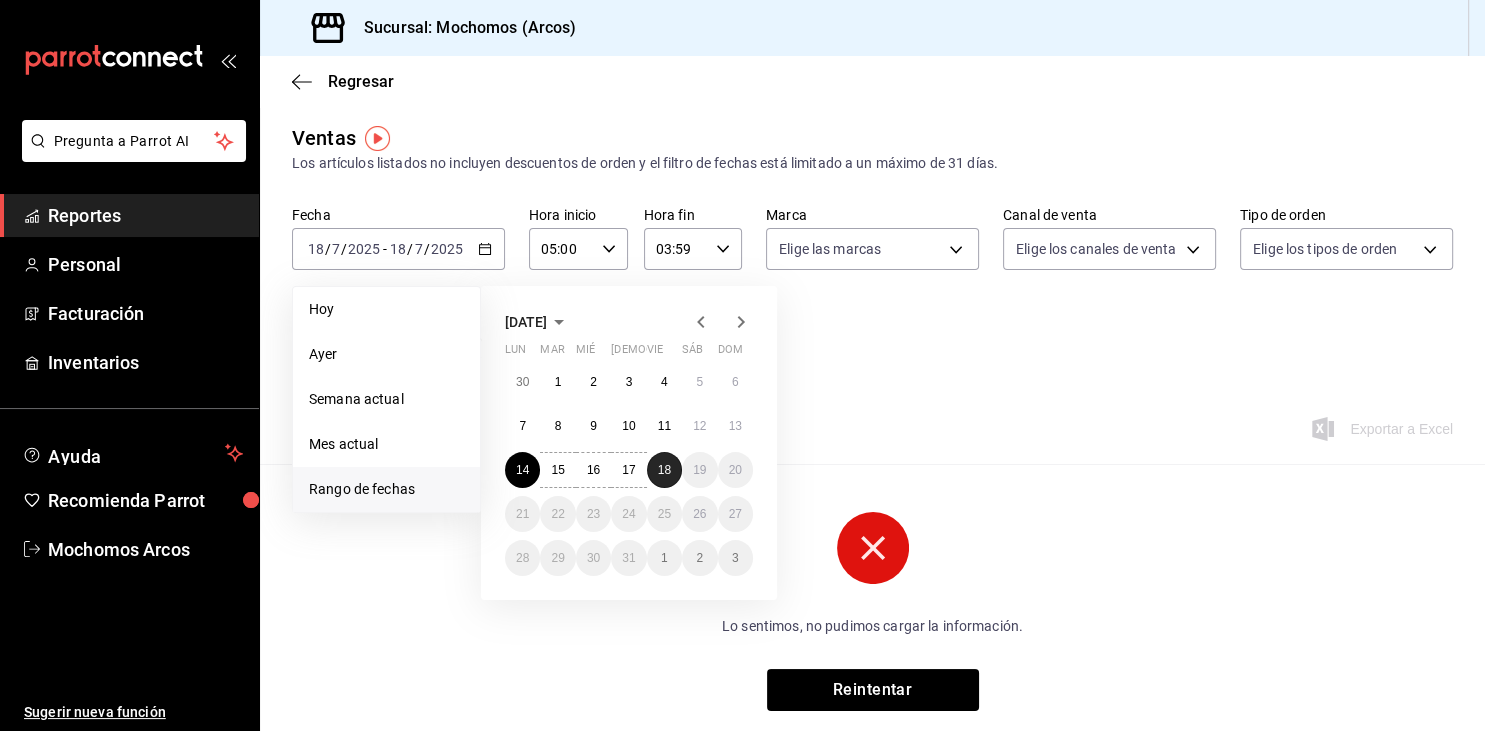 click on "18" at bounding box center (664, 470) 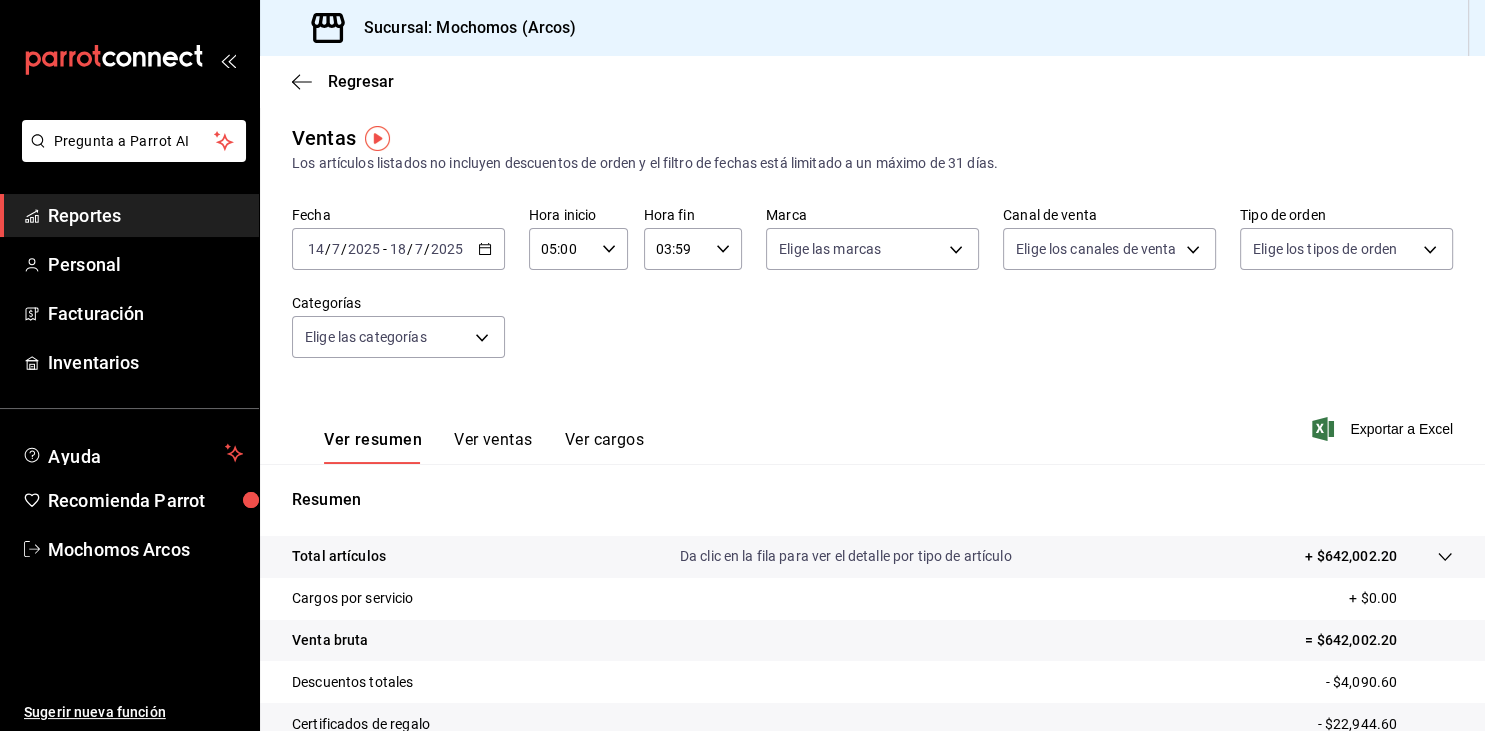 scroll, scrollTop: 227, scrollLeft: 0, axis: vertical 